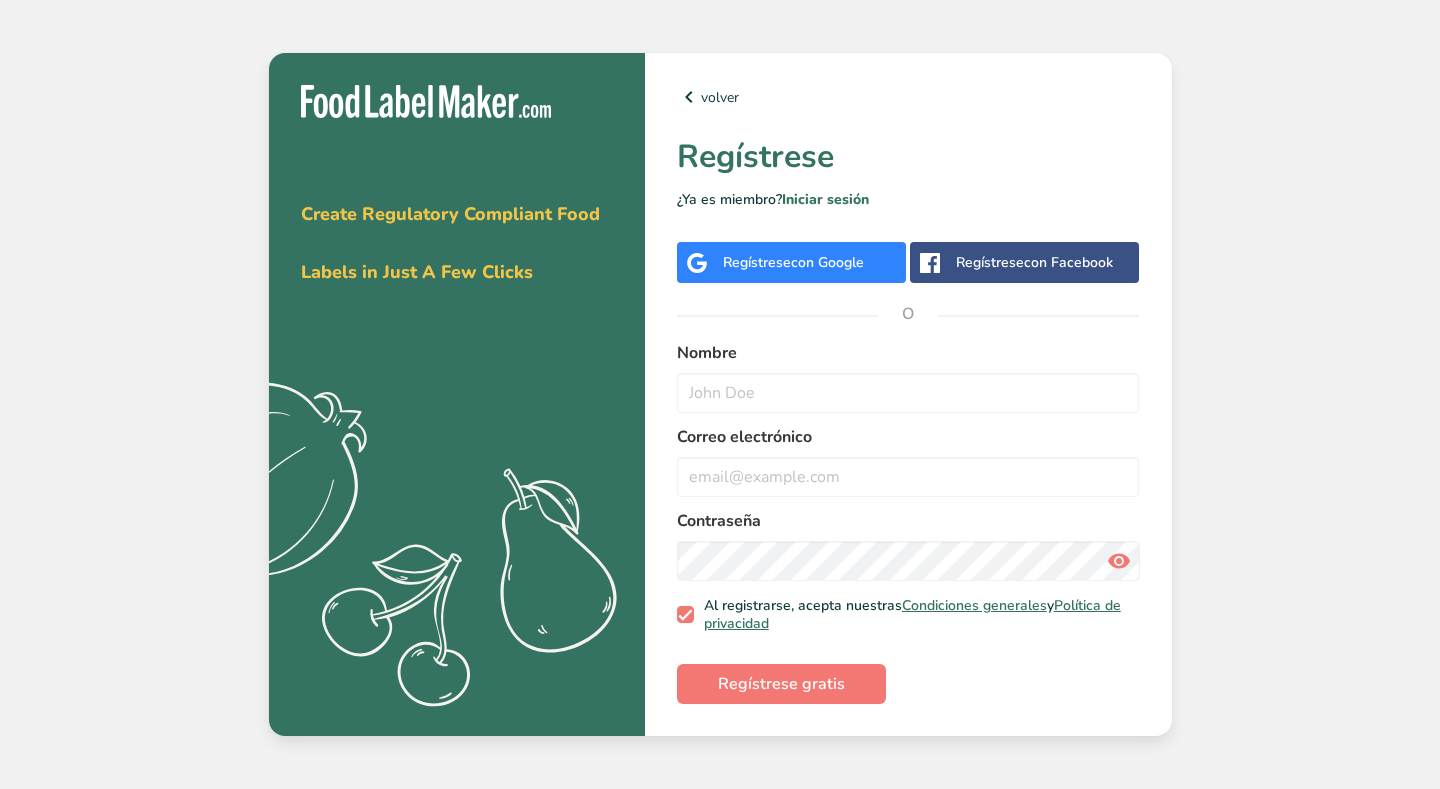 scroll, scrollTop: 0, scrollLeft: 0, axis: both 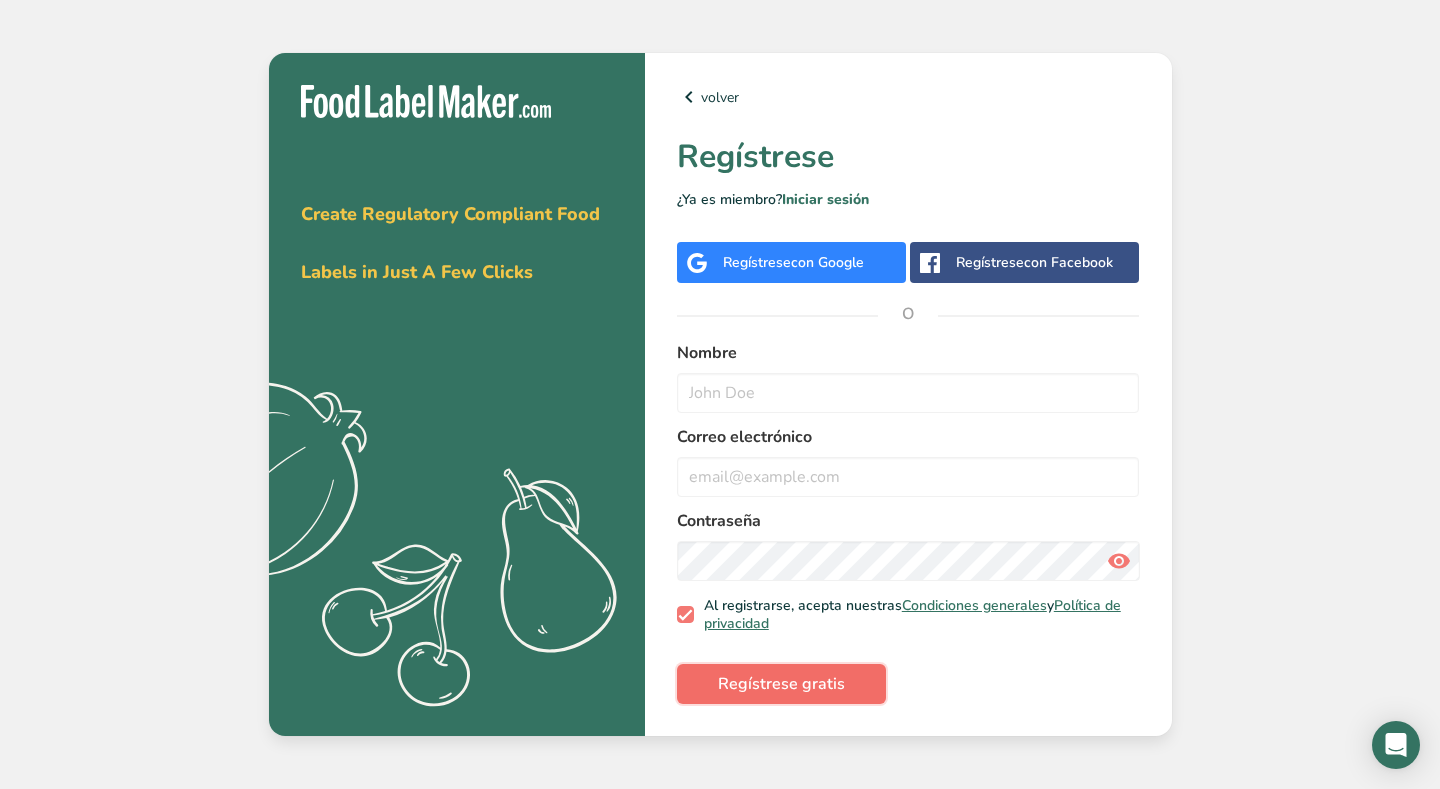 click on "Regístrese gratis" at bounding box center [781, 684] 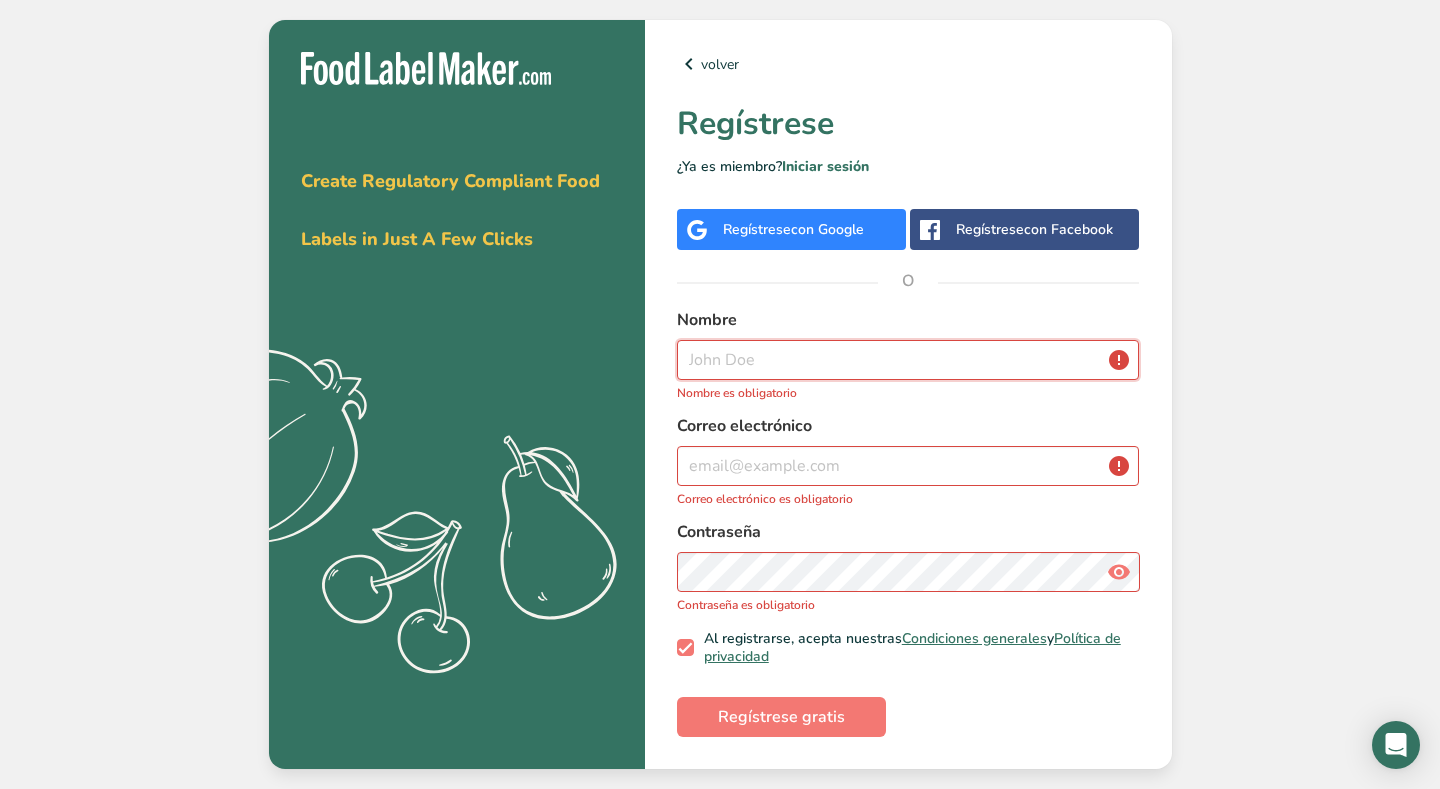 click at bounding box center [908, 360] 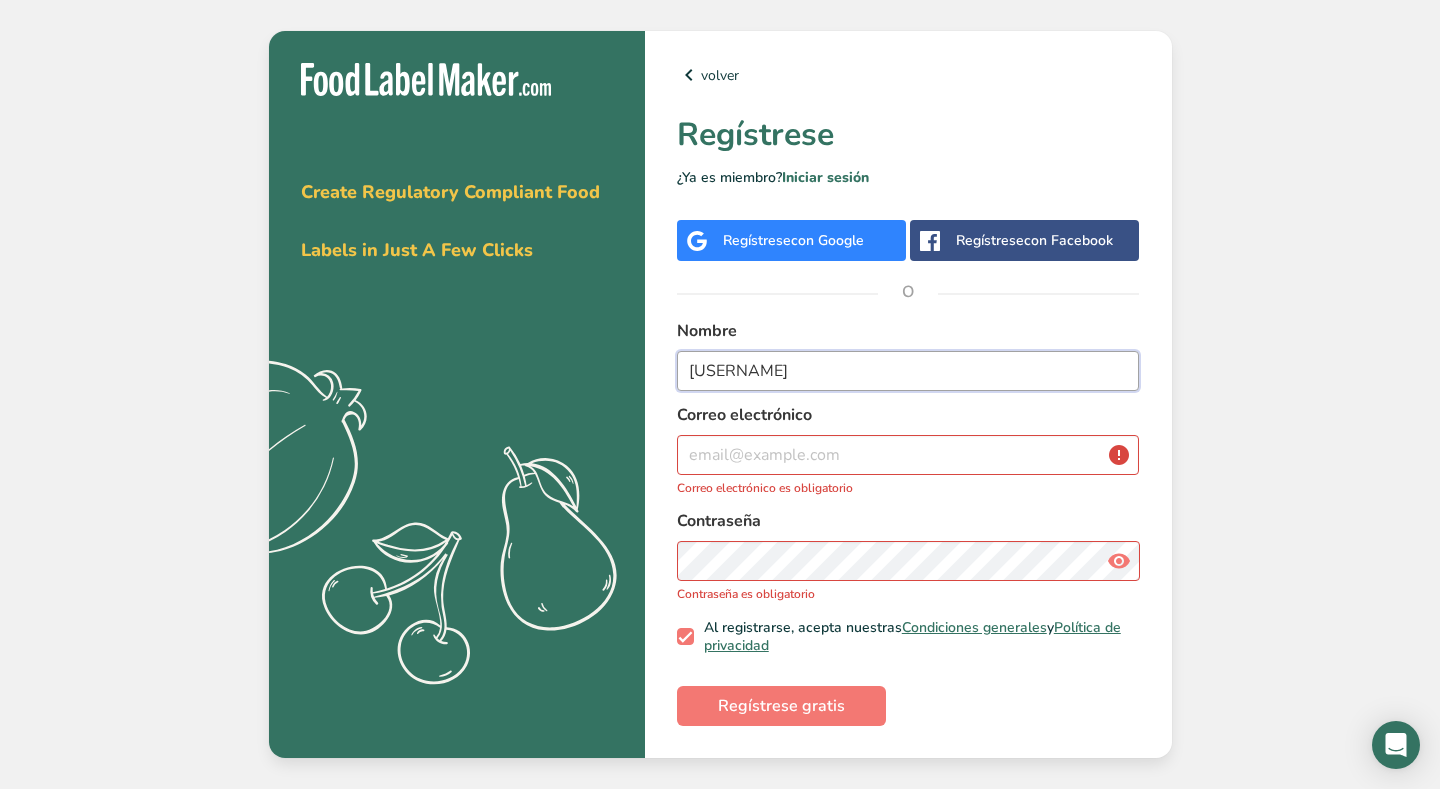 type on "[USERNAME]" 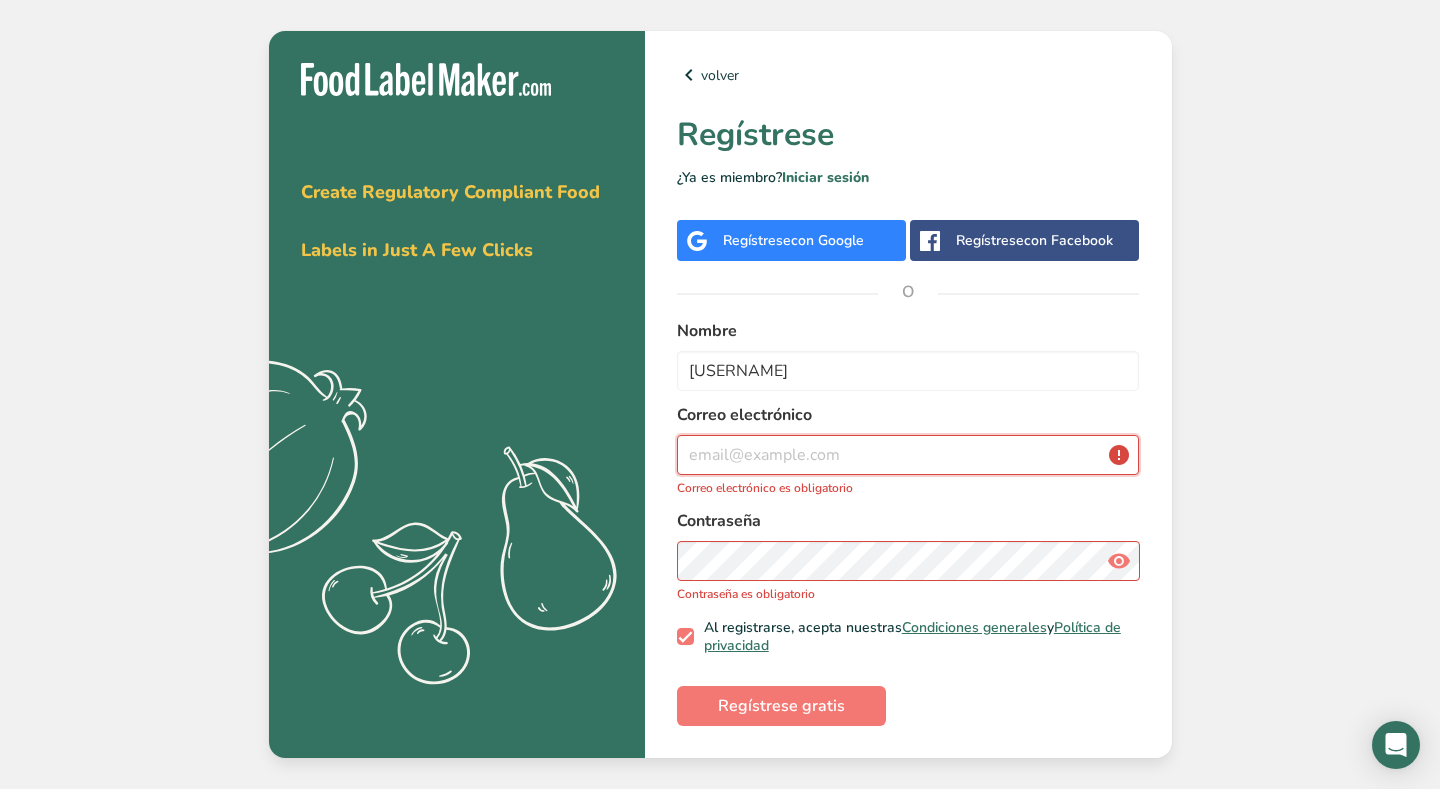 click at bounding box center [908, 455] 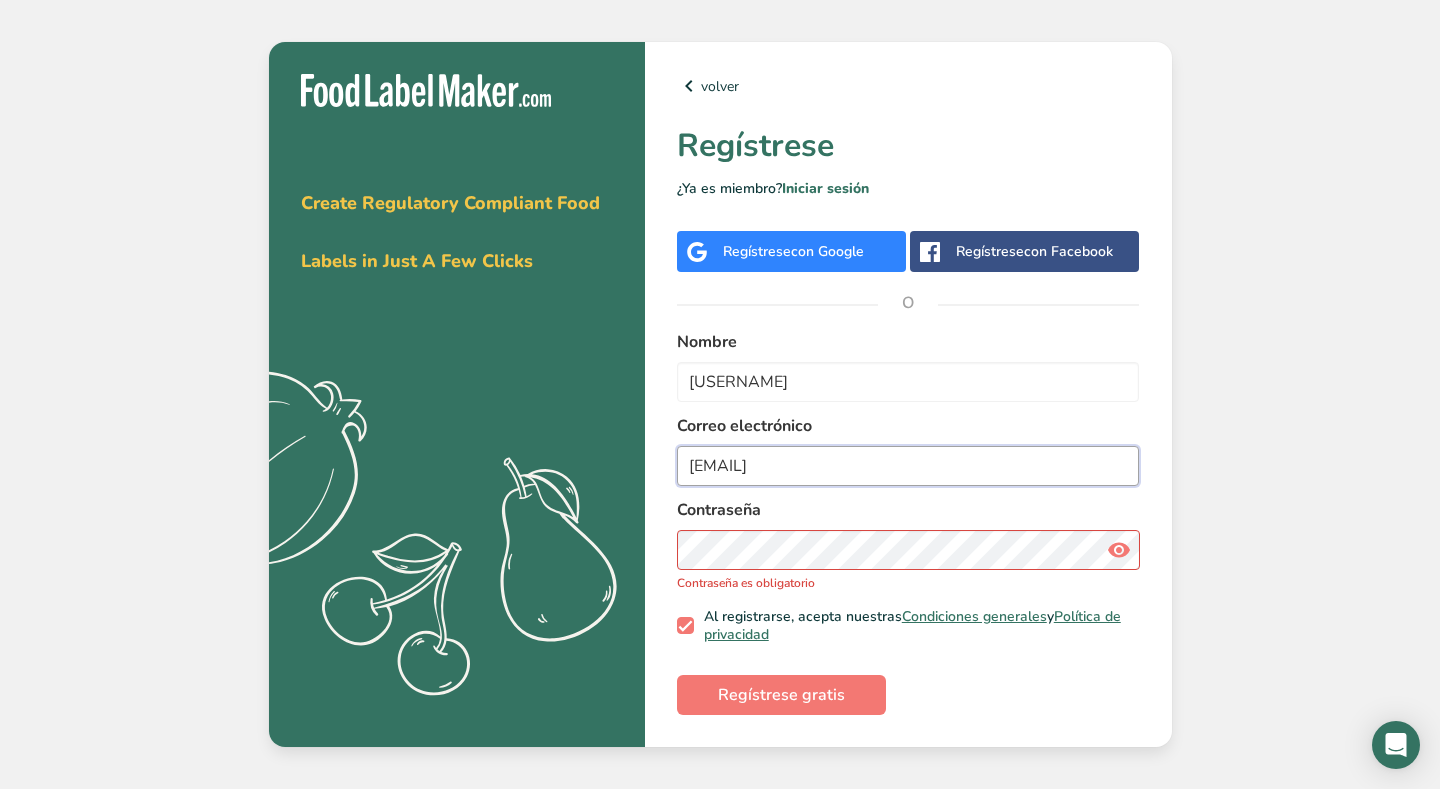 type on "[EMAIL]" 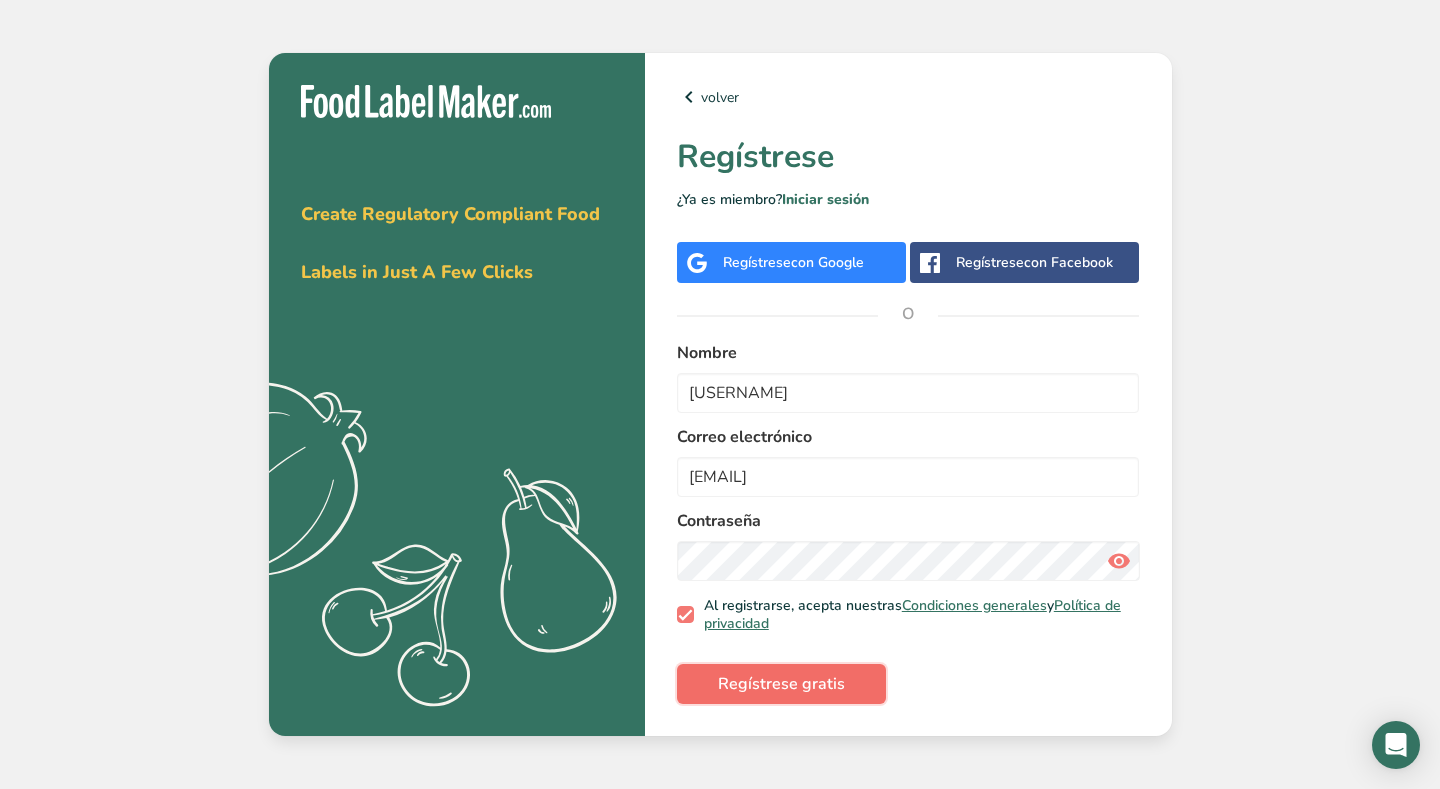 click on "Regístrese gratis" at bounding box center [781, 684] 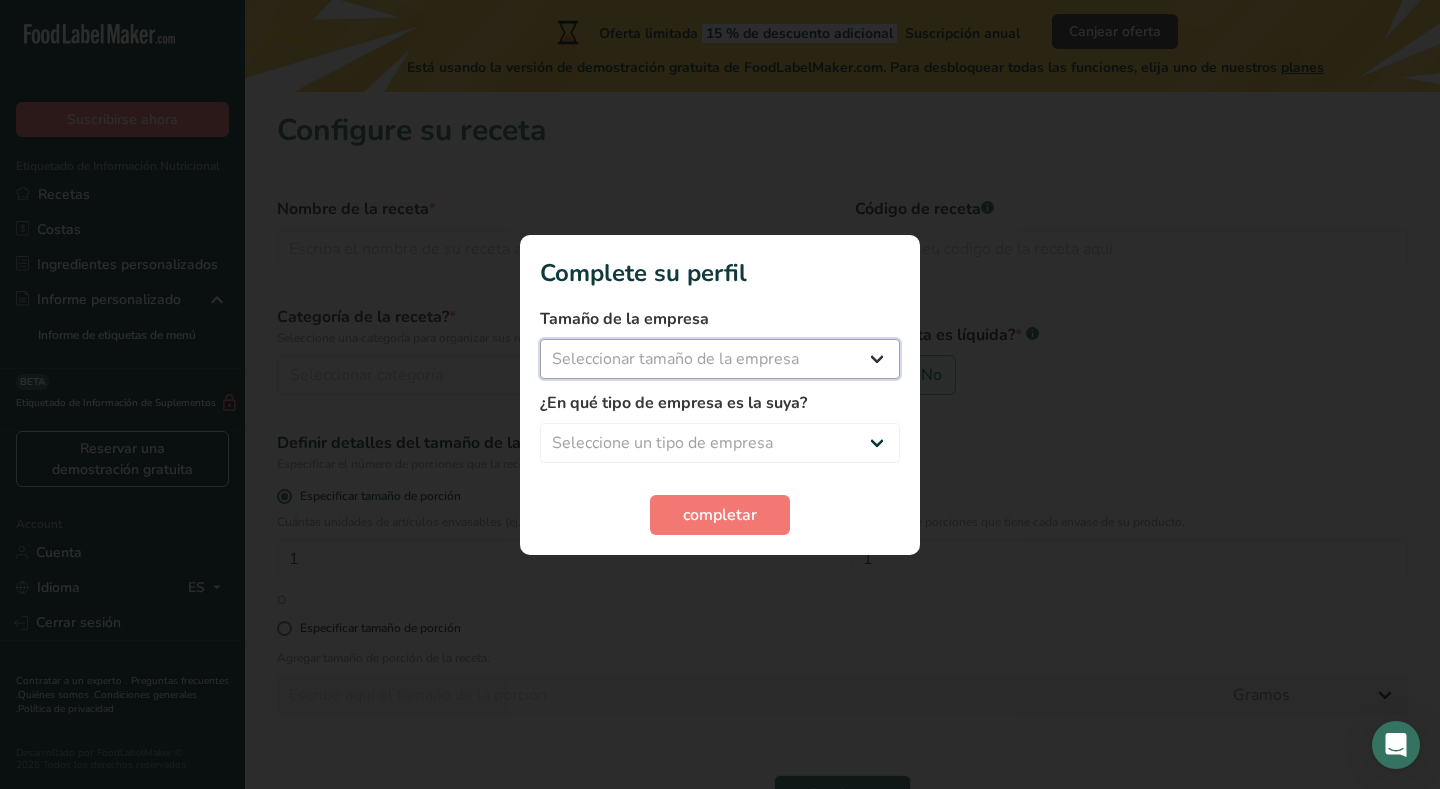 click on "Seleccionar tamaño de la empresa
Menos de 10 empleados
De 10 a 50 empleados
De 51 a 500 empleados
Más de 500 empleados" at bounding box center [720, 359] 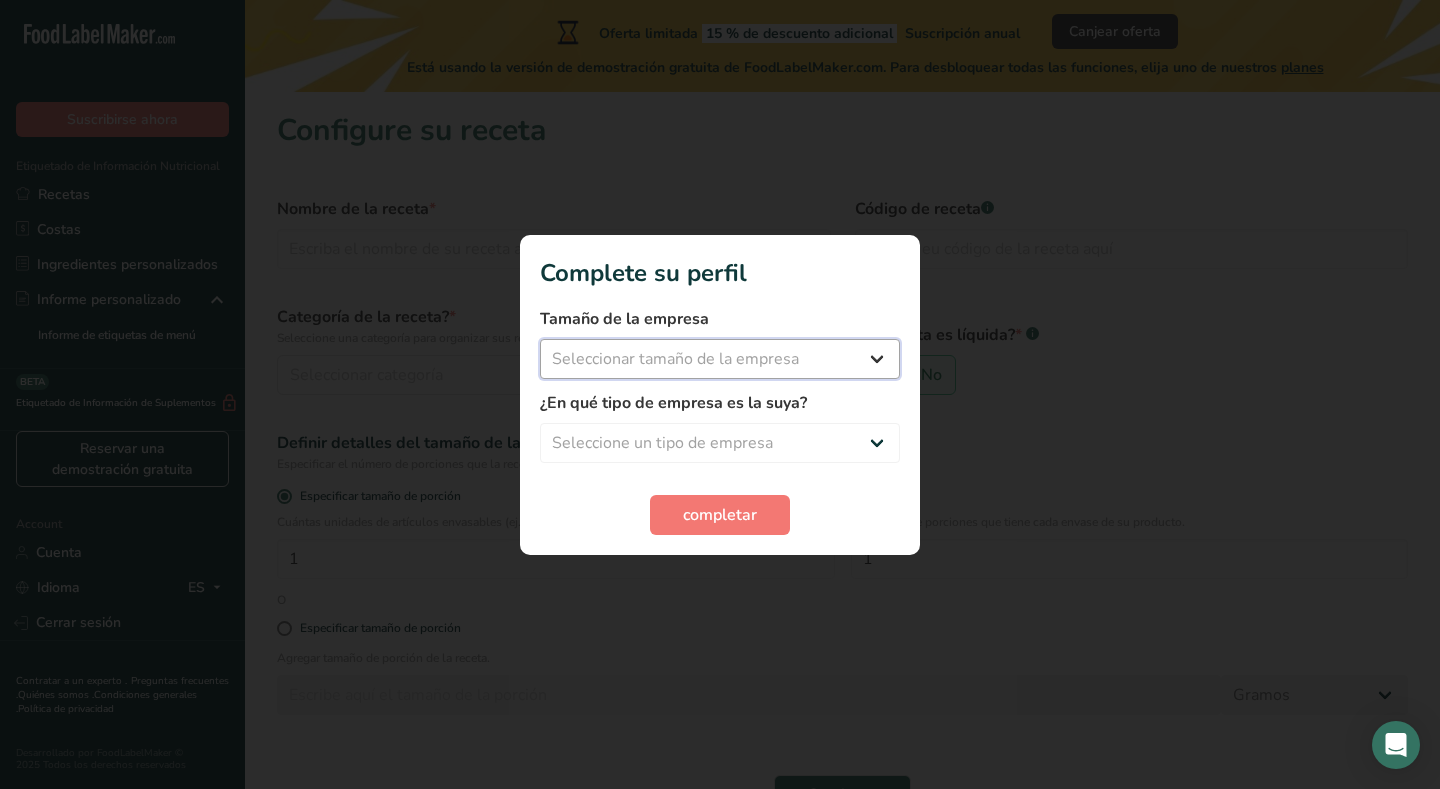 select on "1" 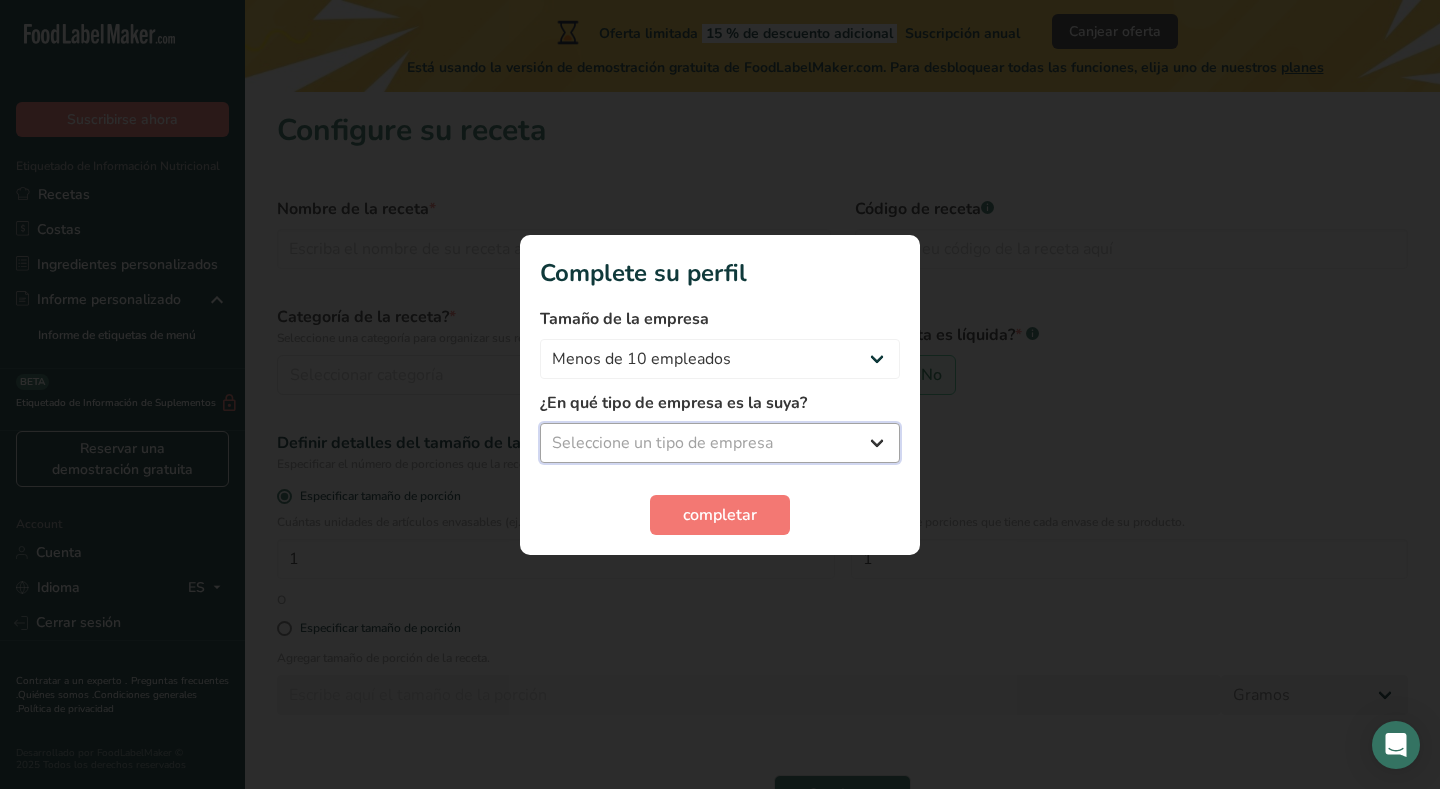 click on "Seleccione un tipo de empresa
Fabricante de alimentos envasados
Restaurante y cafetería
Panadería
Empresa de comidas preparadas y cáterin
Nutricionista
Bloguero gastronómico
Entrenador personal
Otro" at bounding box center (720, 443) 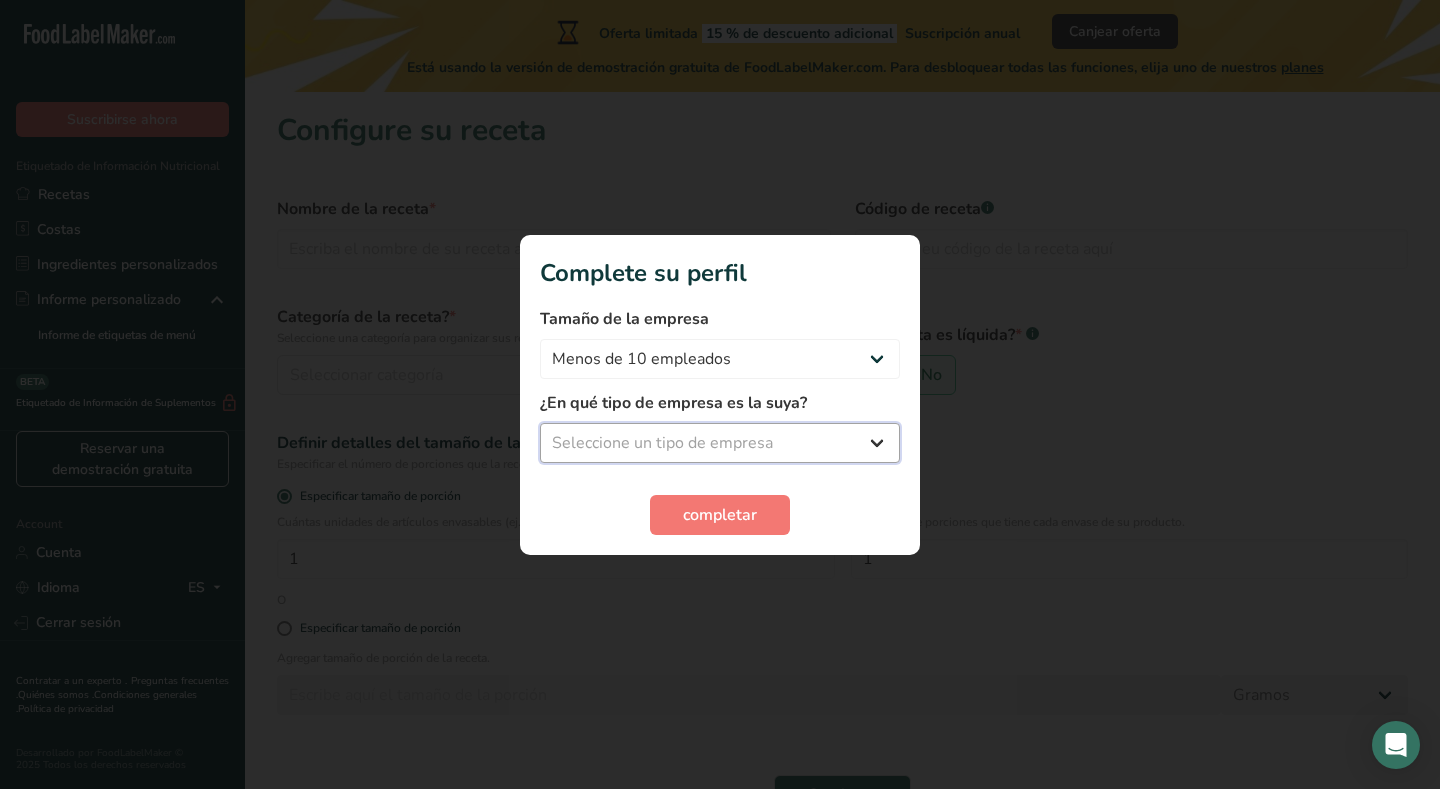 select on "1" 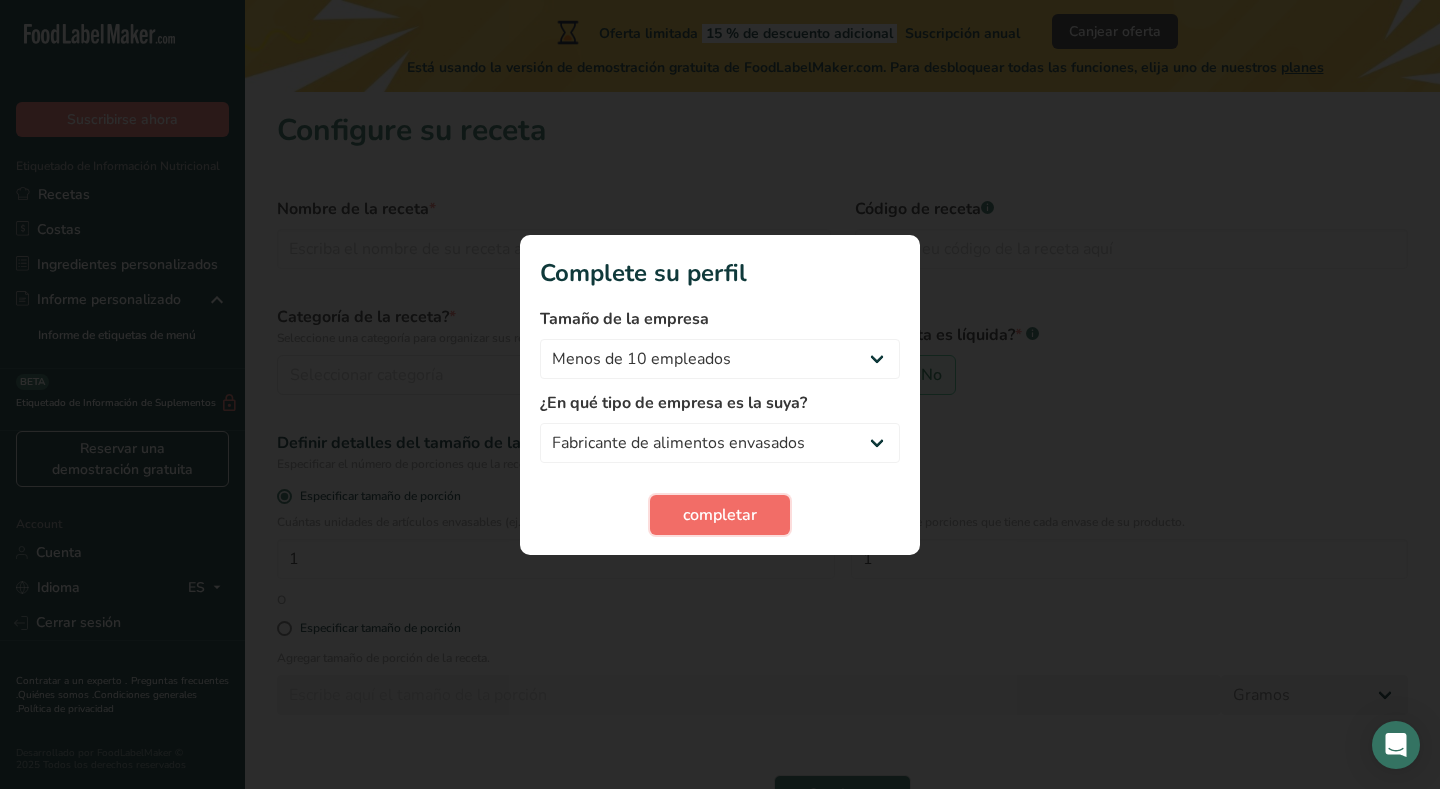 click on "completar" at bounding box center [720, 515] 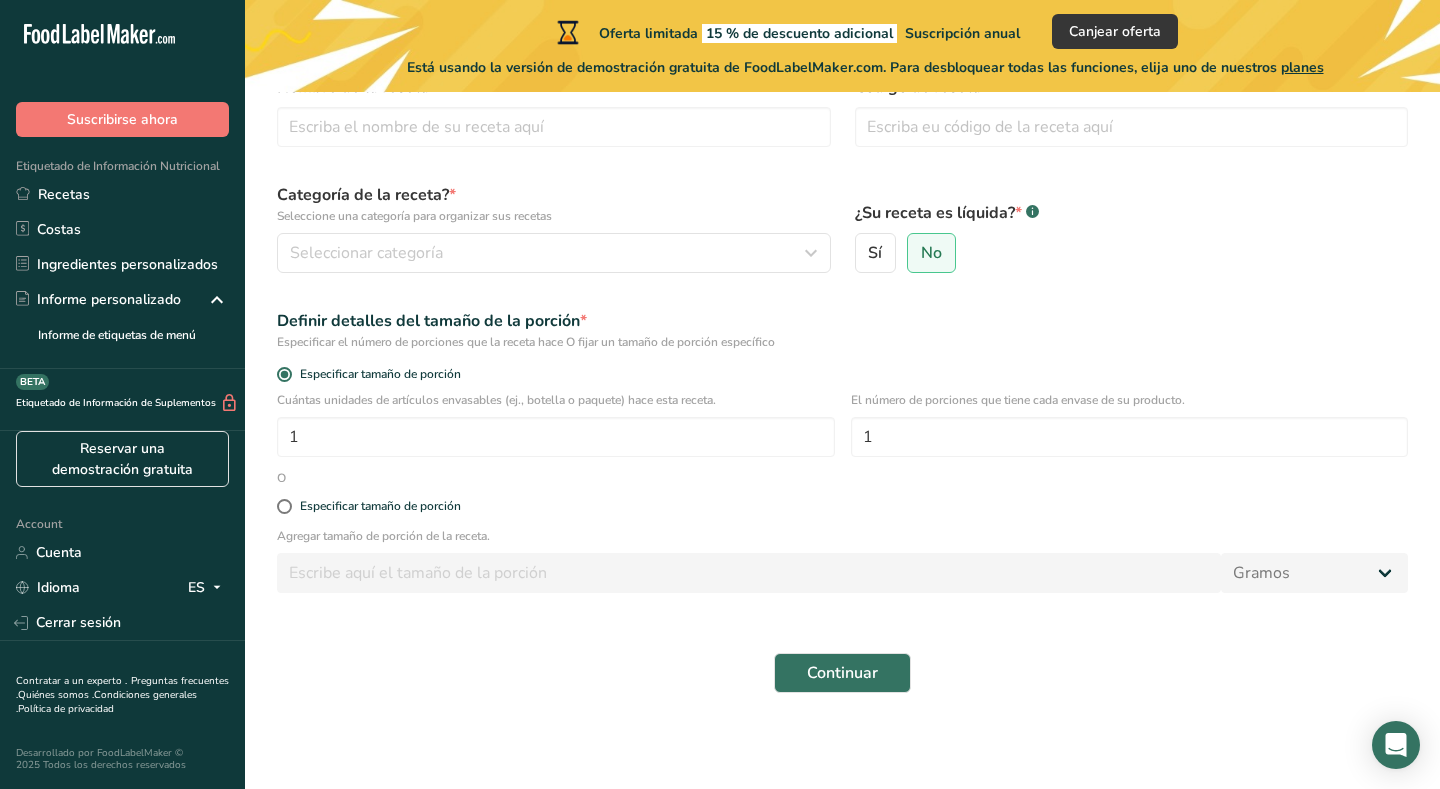 scroll, scrollTop: 0, scrollLeft: 0, axis: both 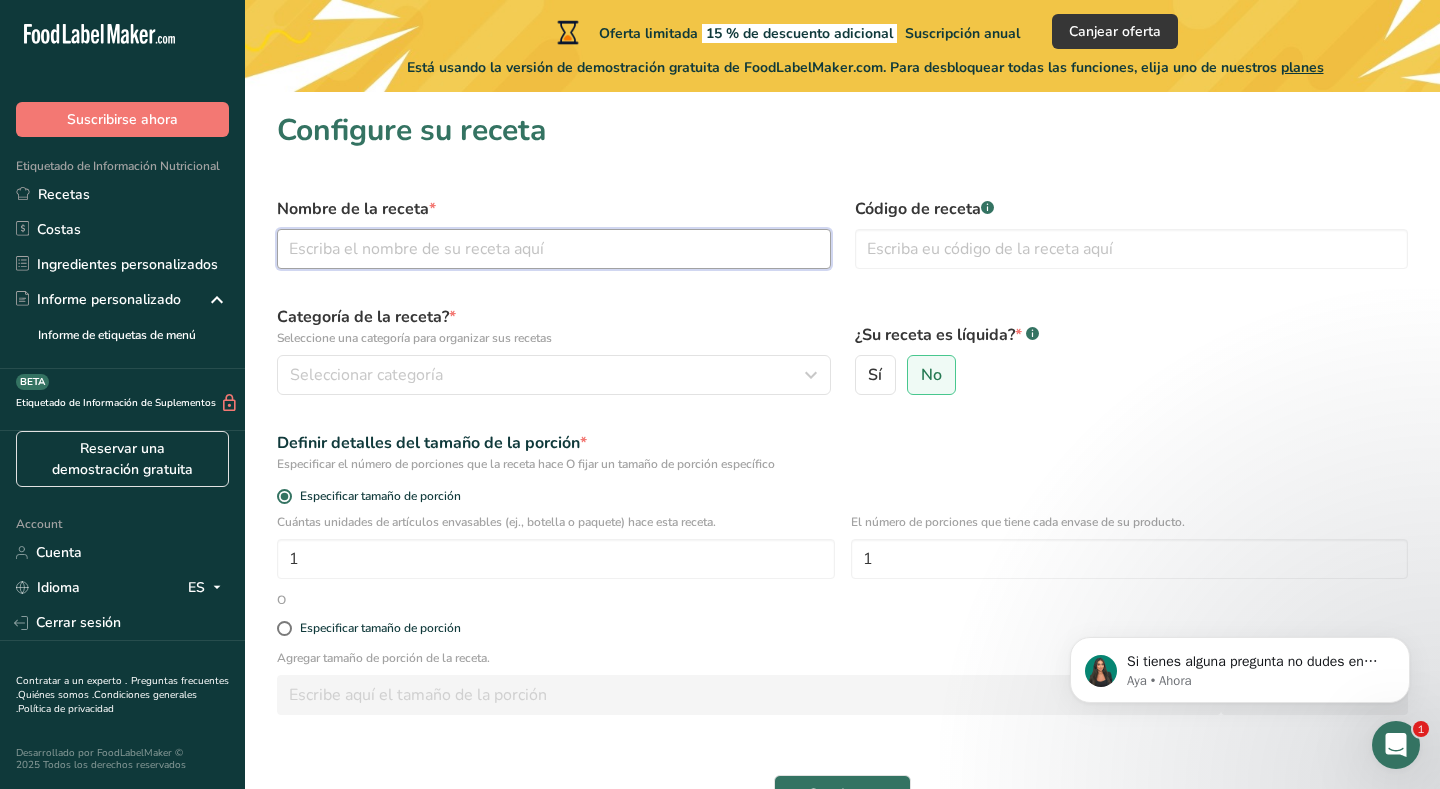 click at bounding box center (554, 249) 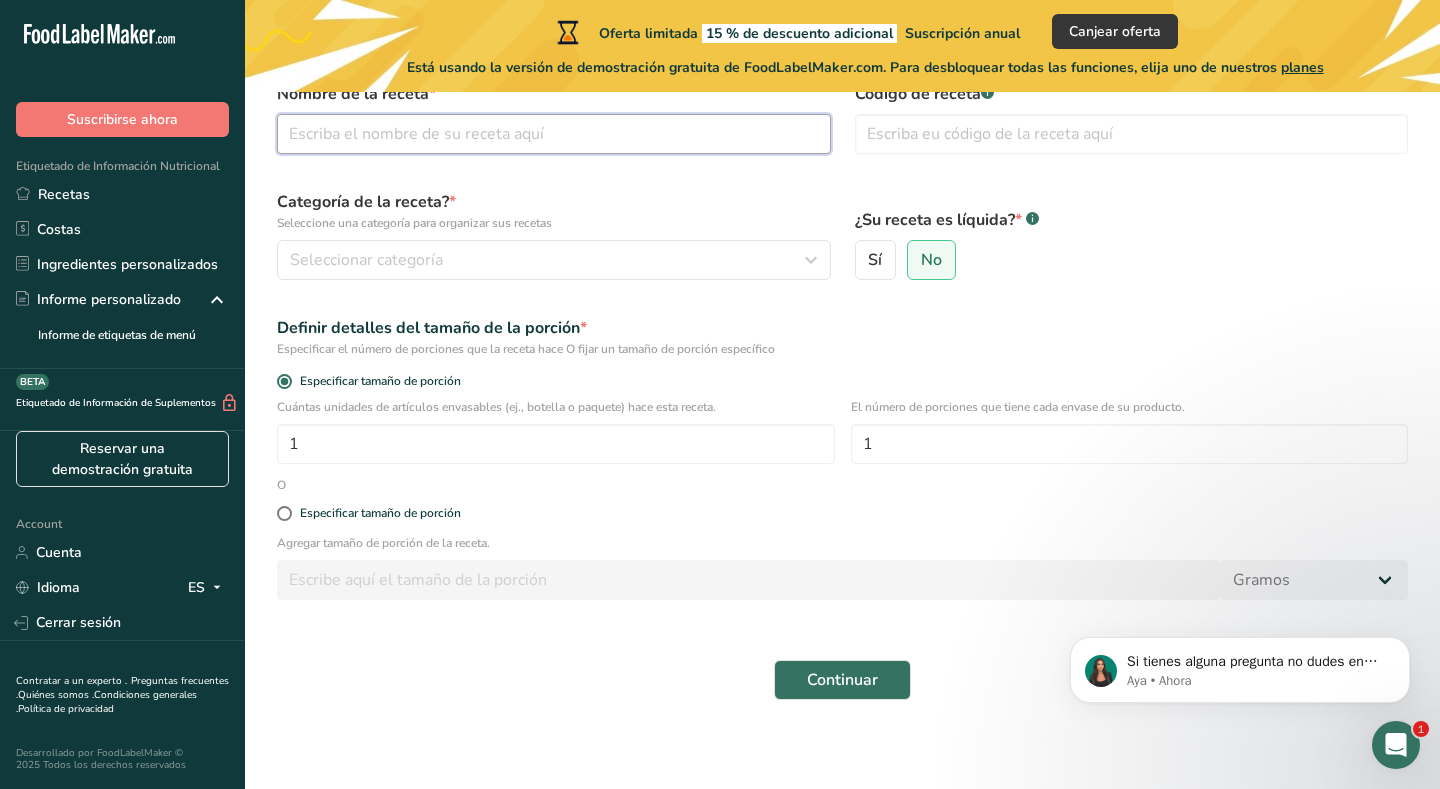 scroll, scrollTop: 122, scrollLeft: 0, axis: vertical 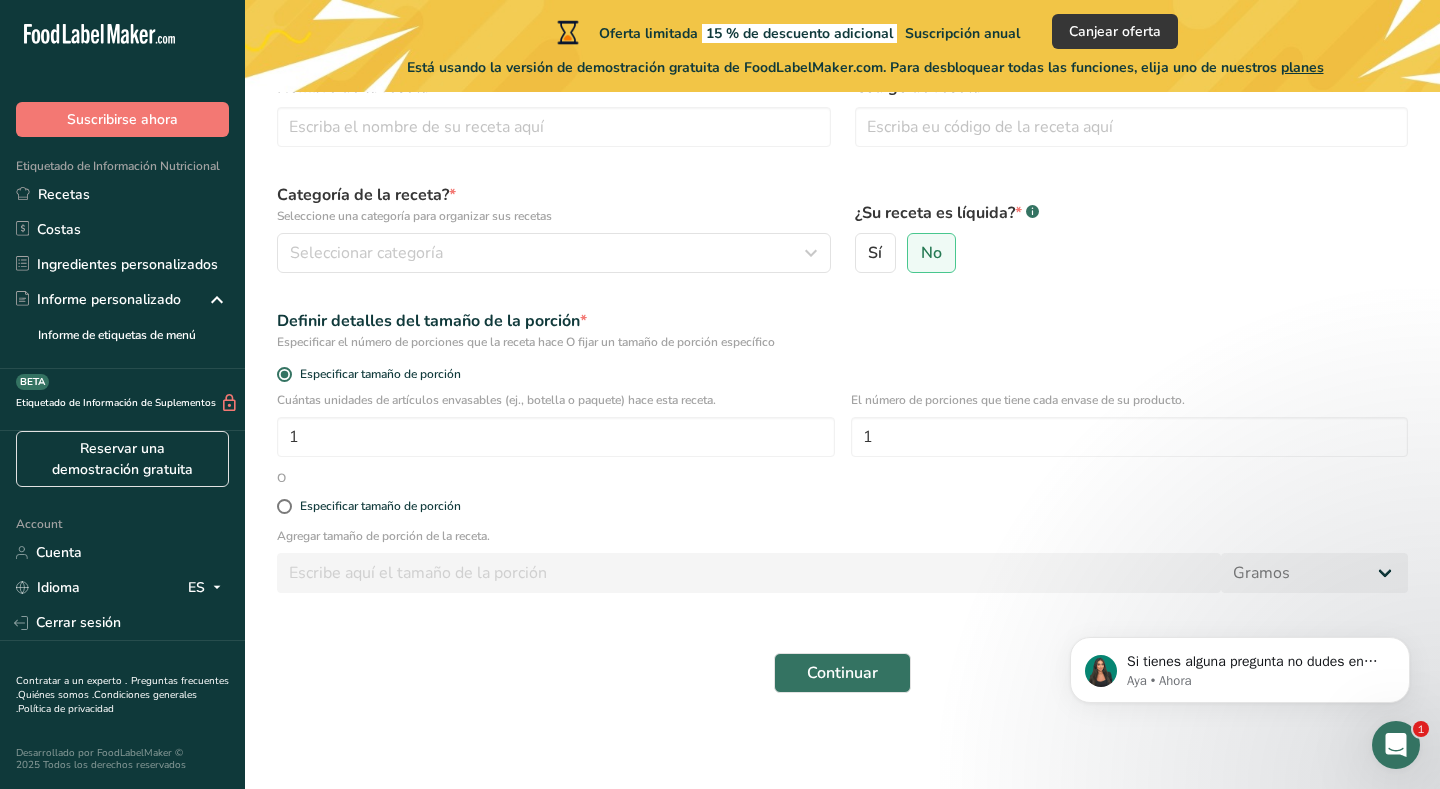 click at bounding box center [749, 573] 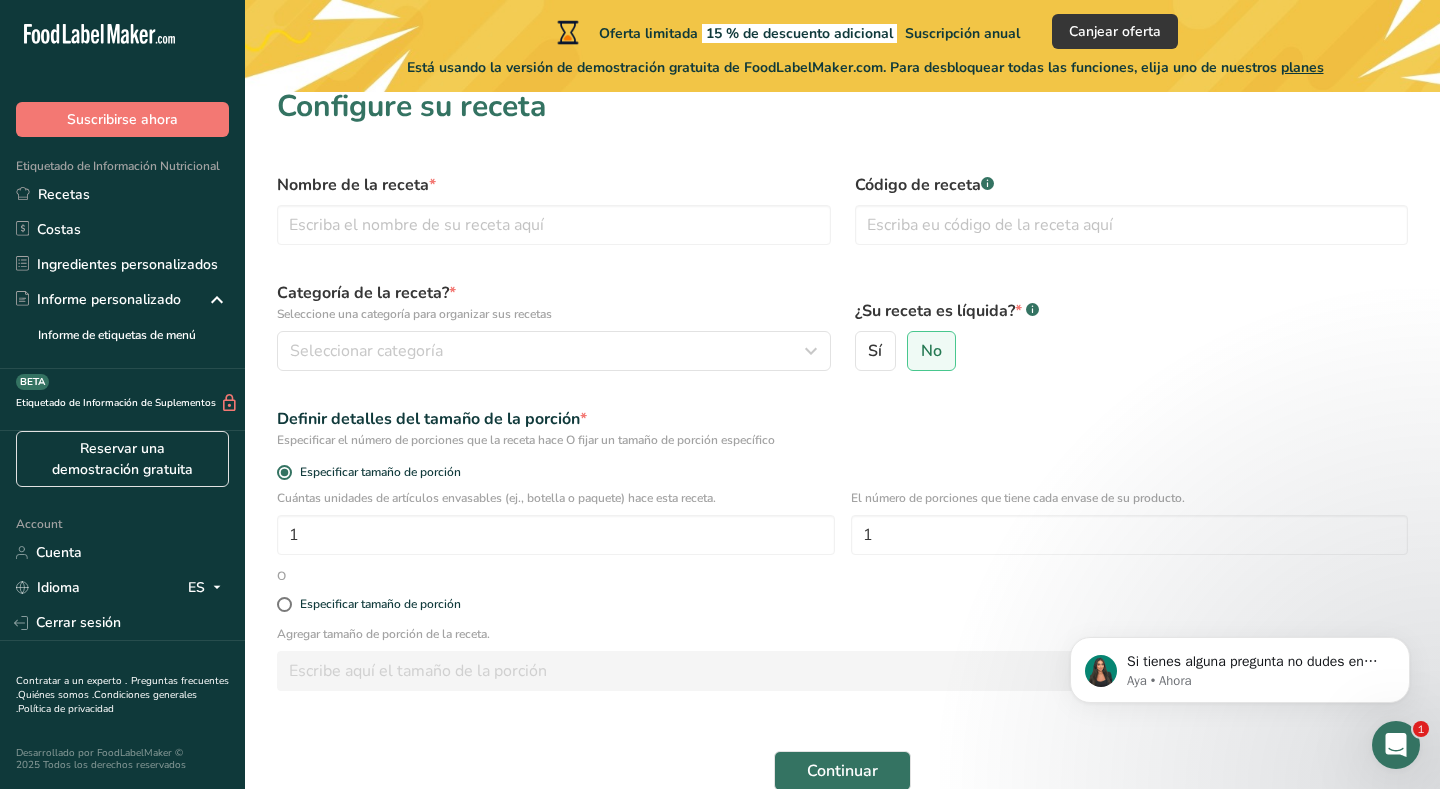 scroll, scrollTop: 0, scrollLeft: 0, axis: both 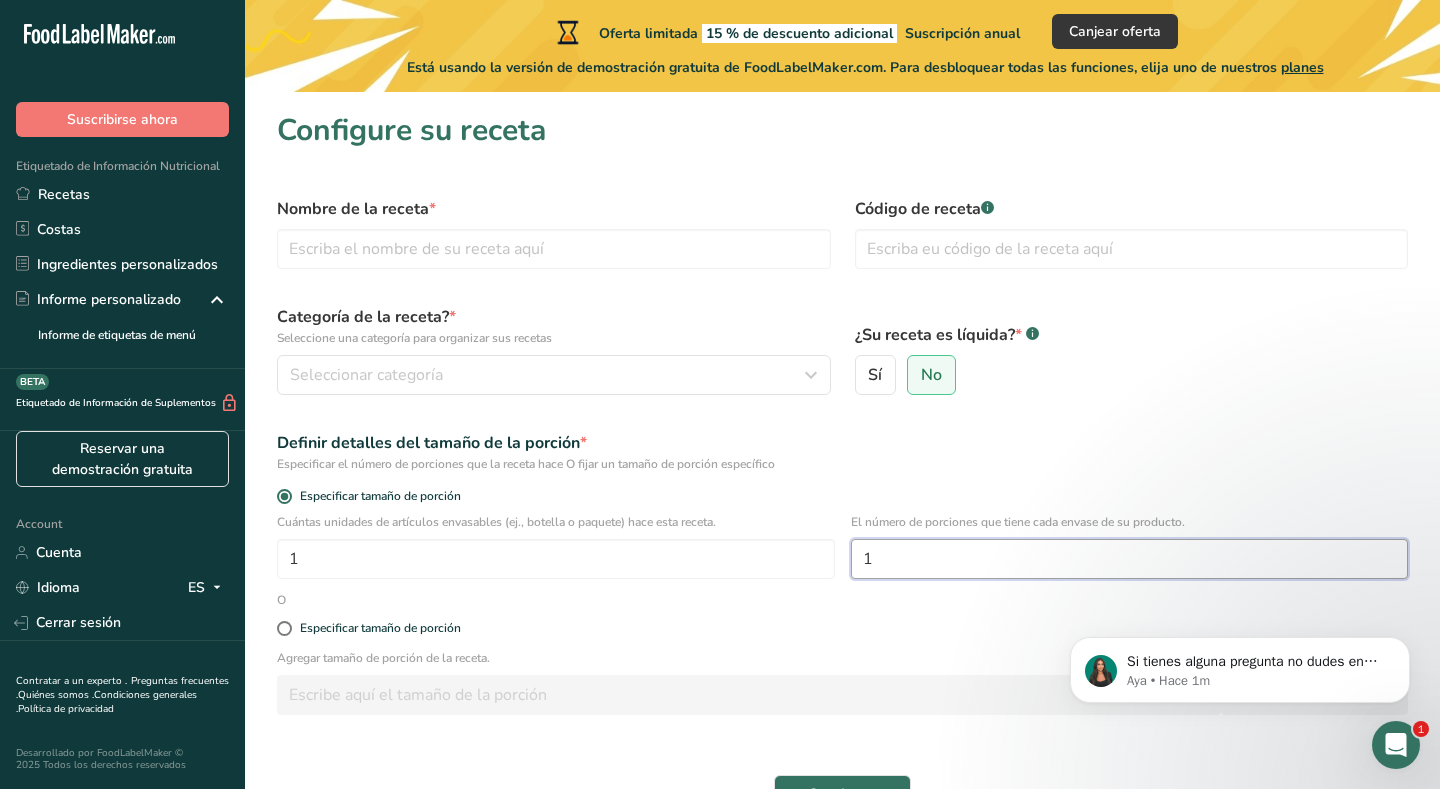 click on "1" at bounding box center (1130, 559) 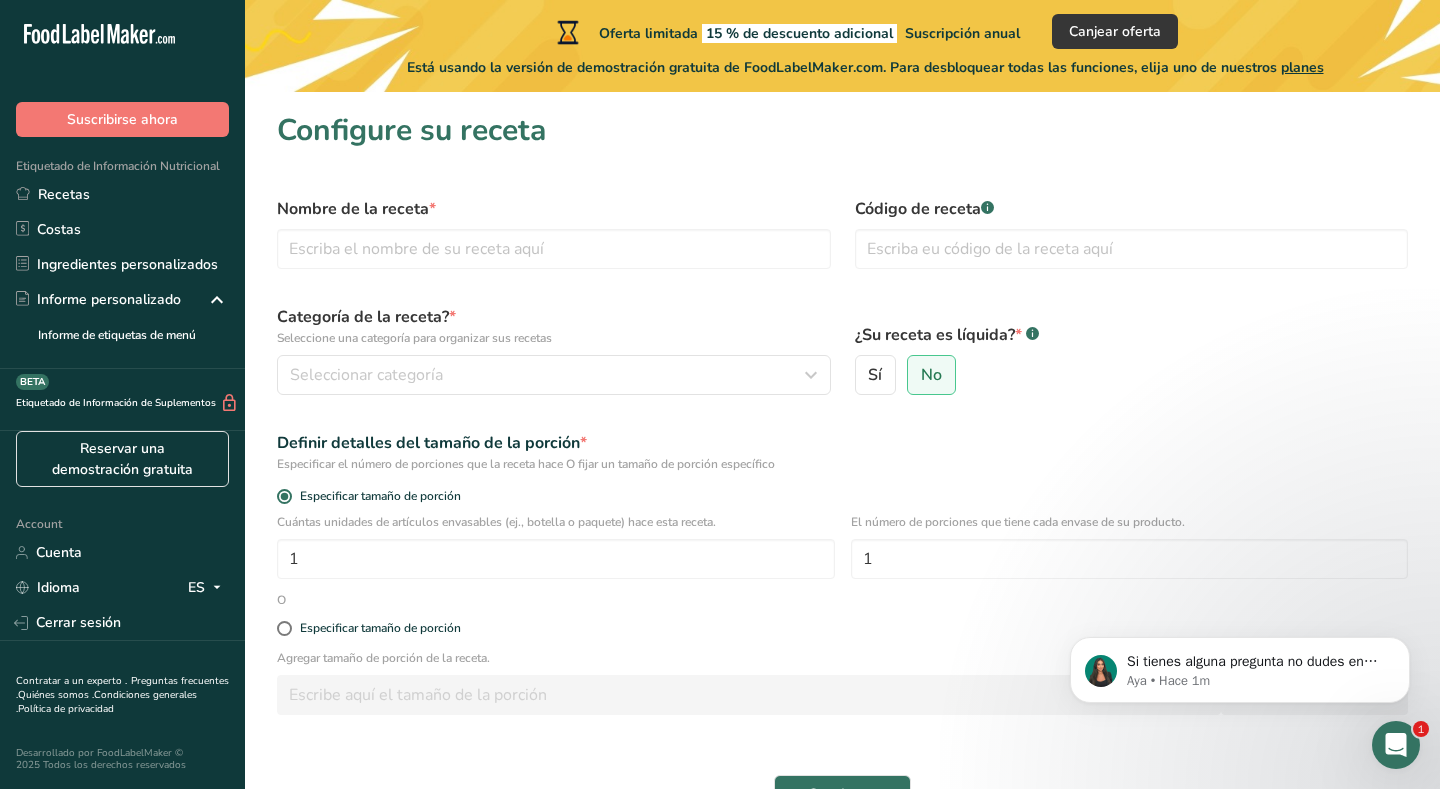 click on "Categoría de la receta? *
Seleccione una categoría para organizar sus recetas" at bounding box center (554, 326) 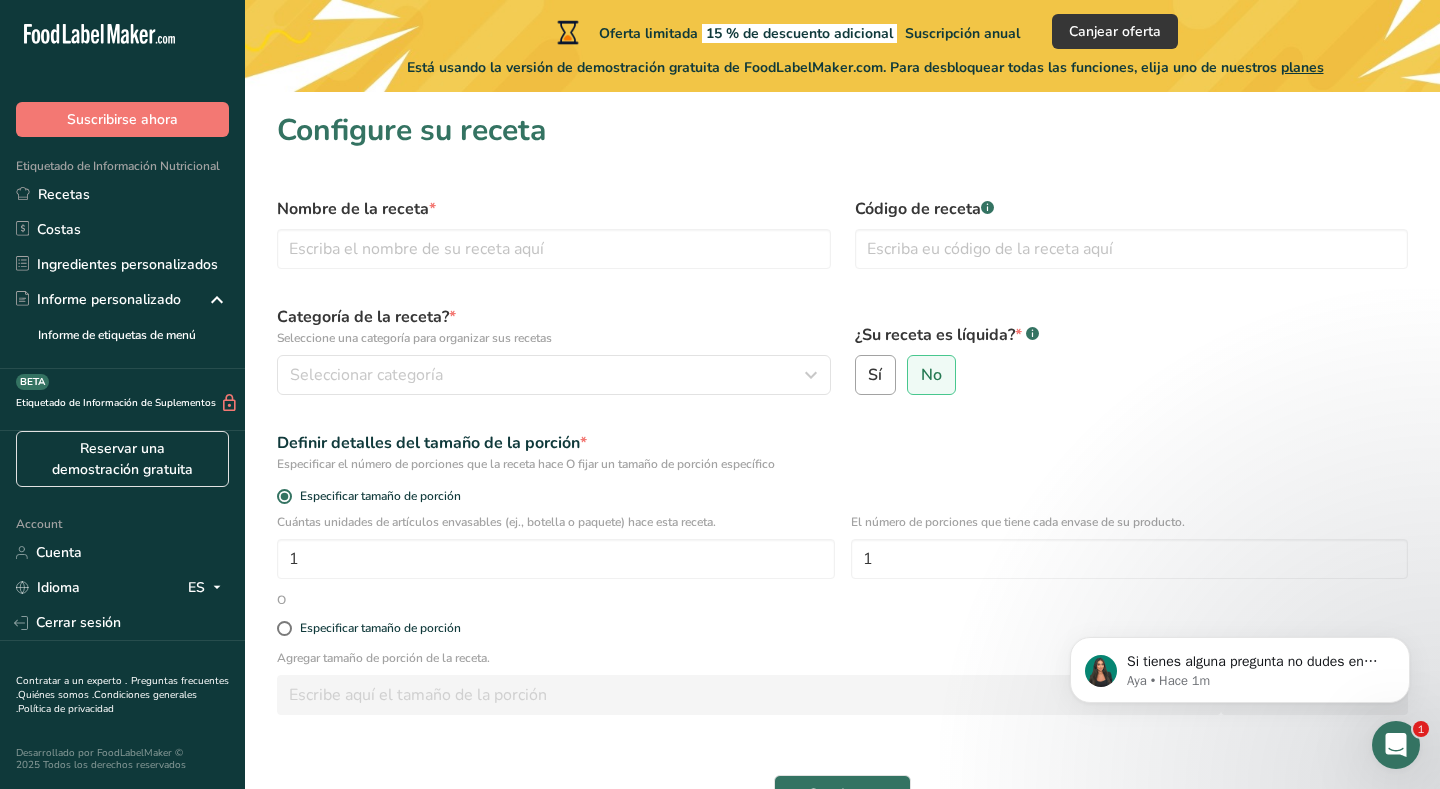 click on "Sí" at bounding box center [876, 375] 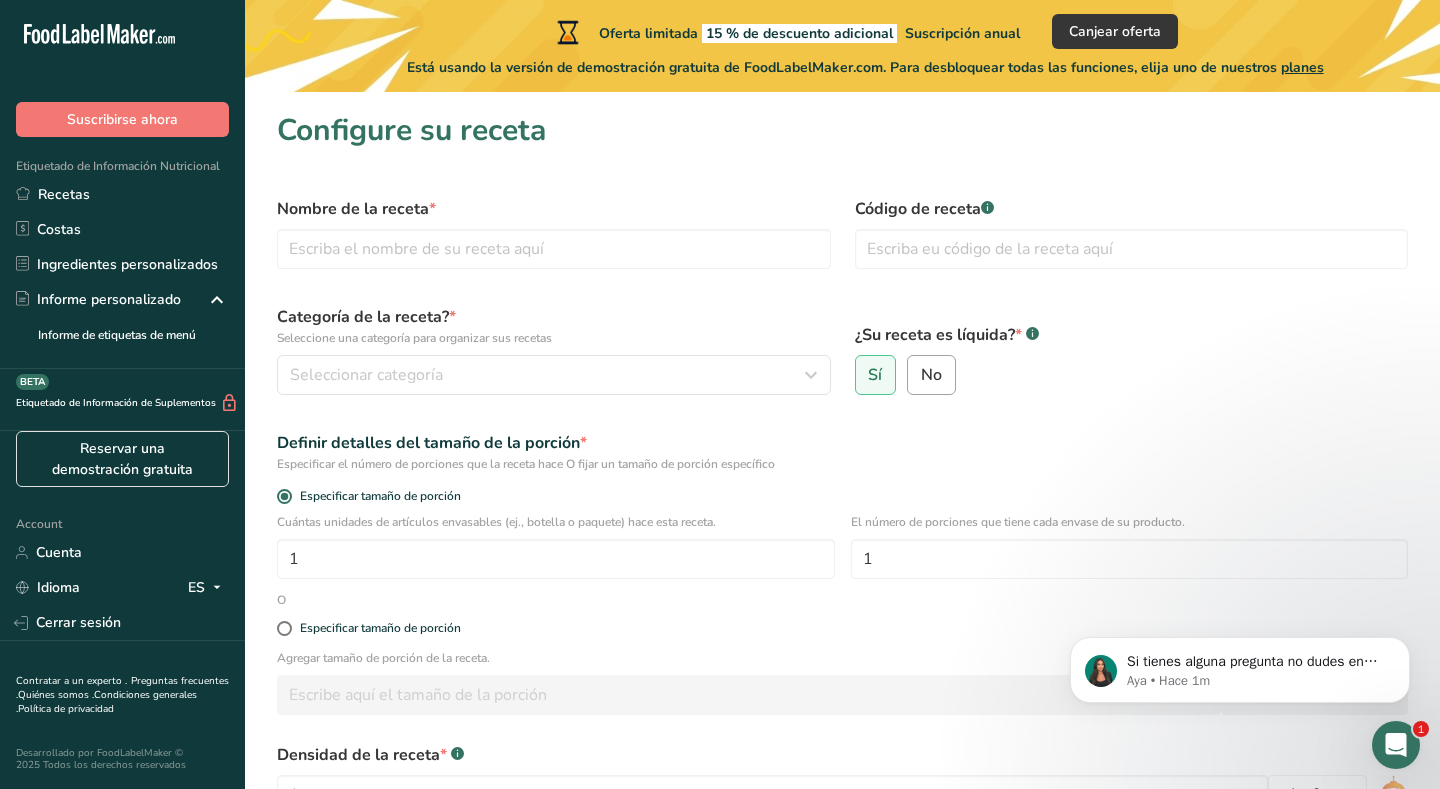 click on "No" at bounding box center [931, 375] 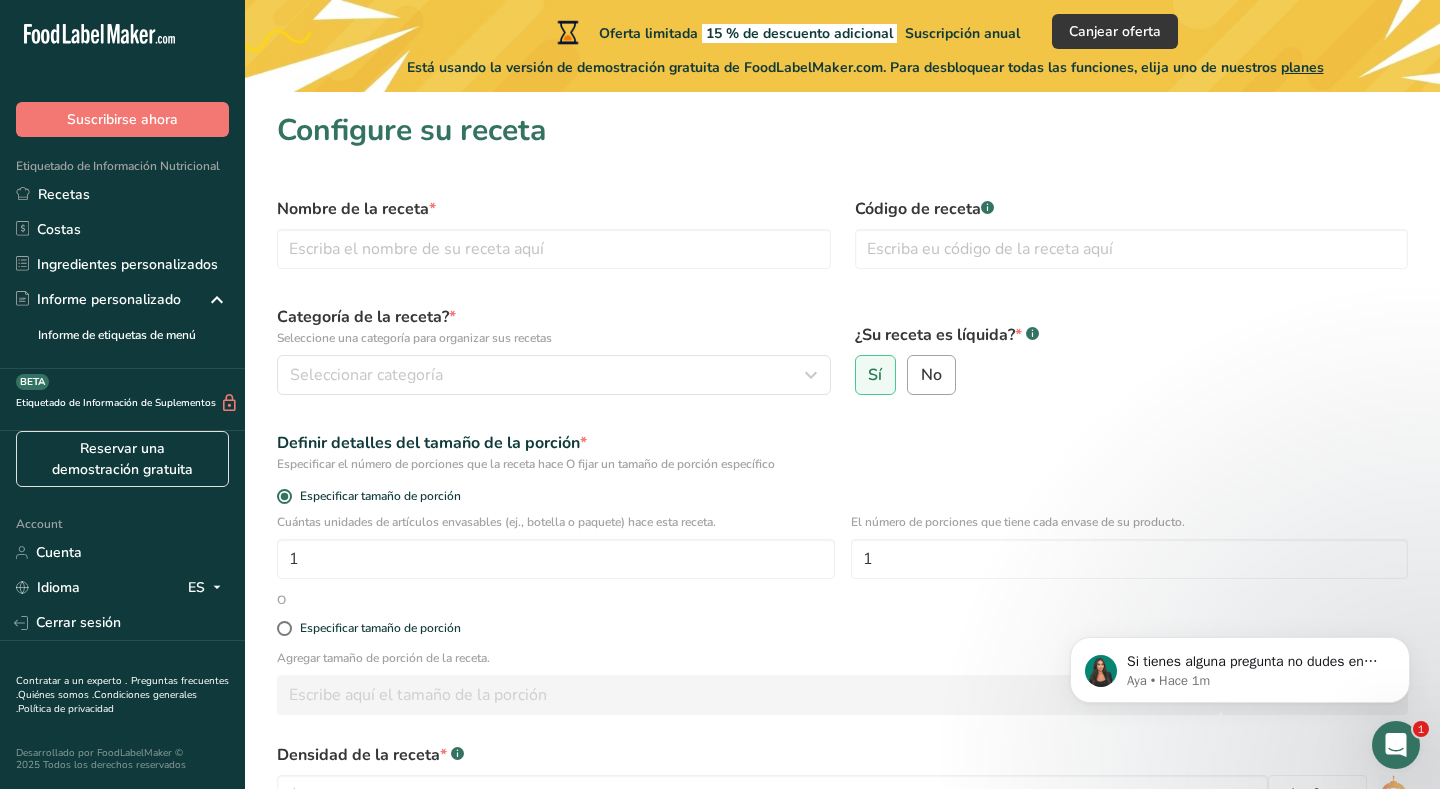 click on "No" at bounding box center [914, 375] 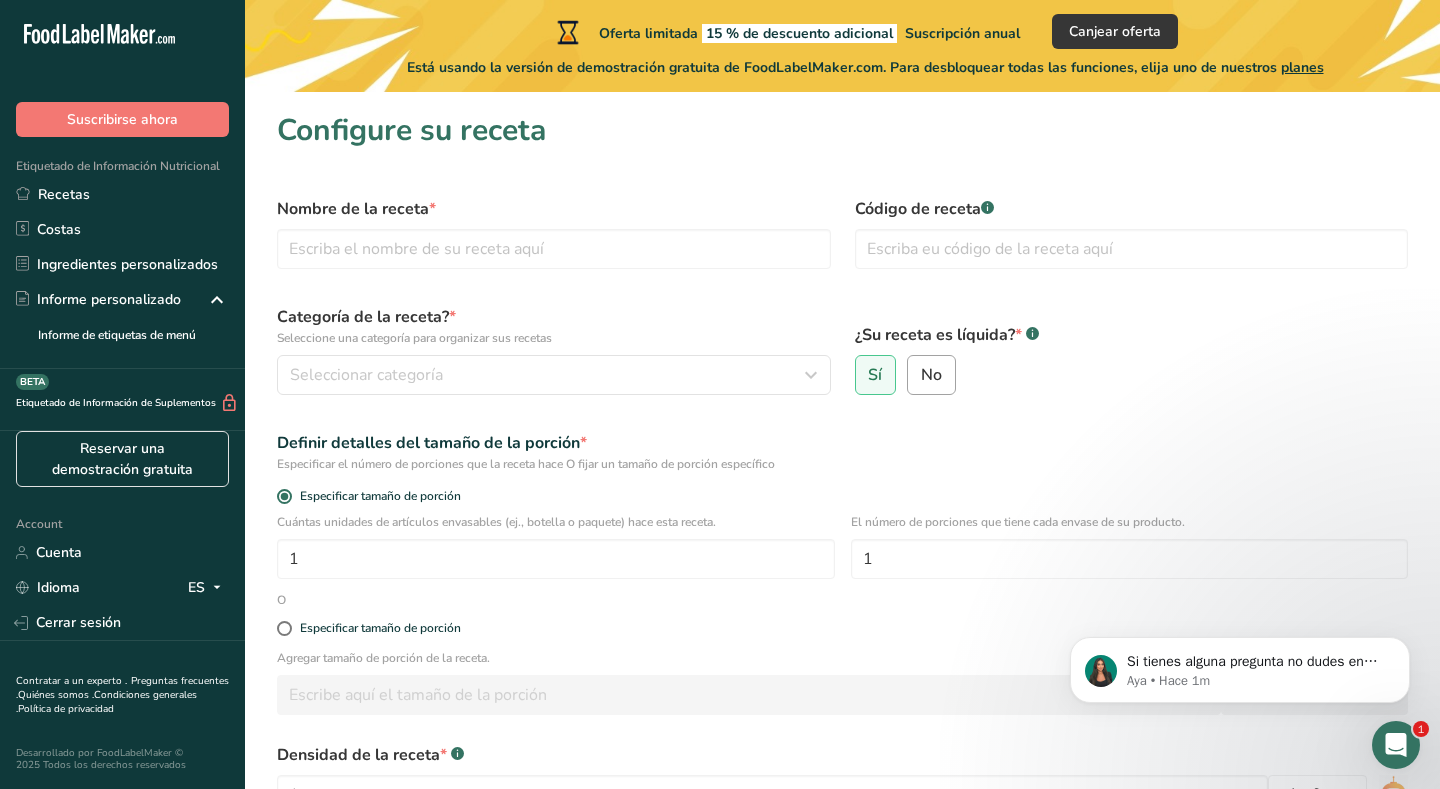 radio on "true" 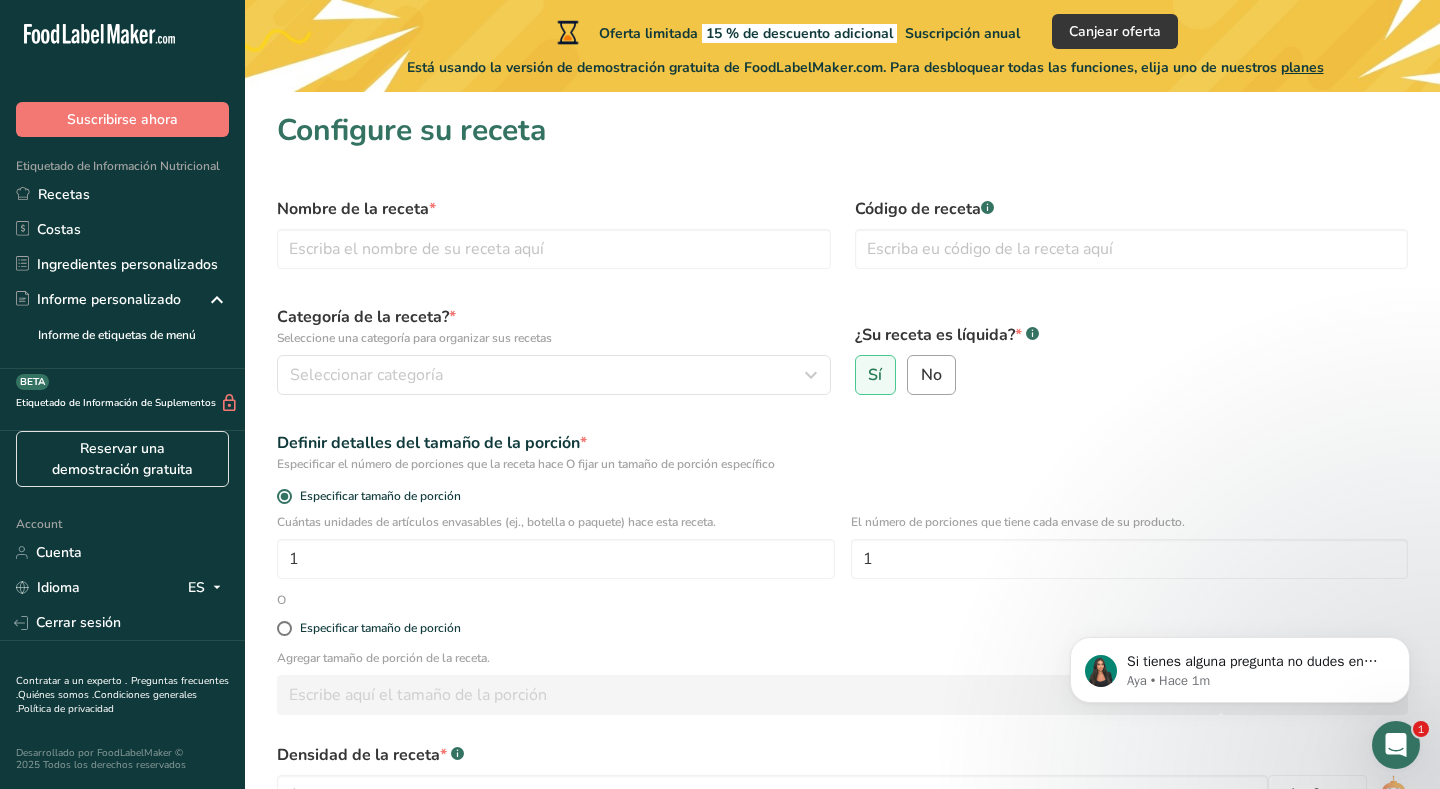 radio on "false" 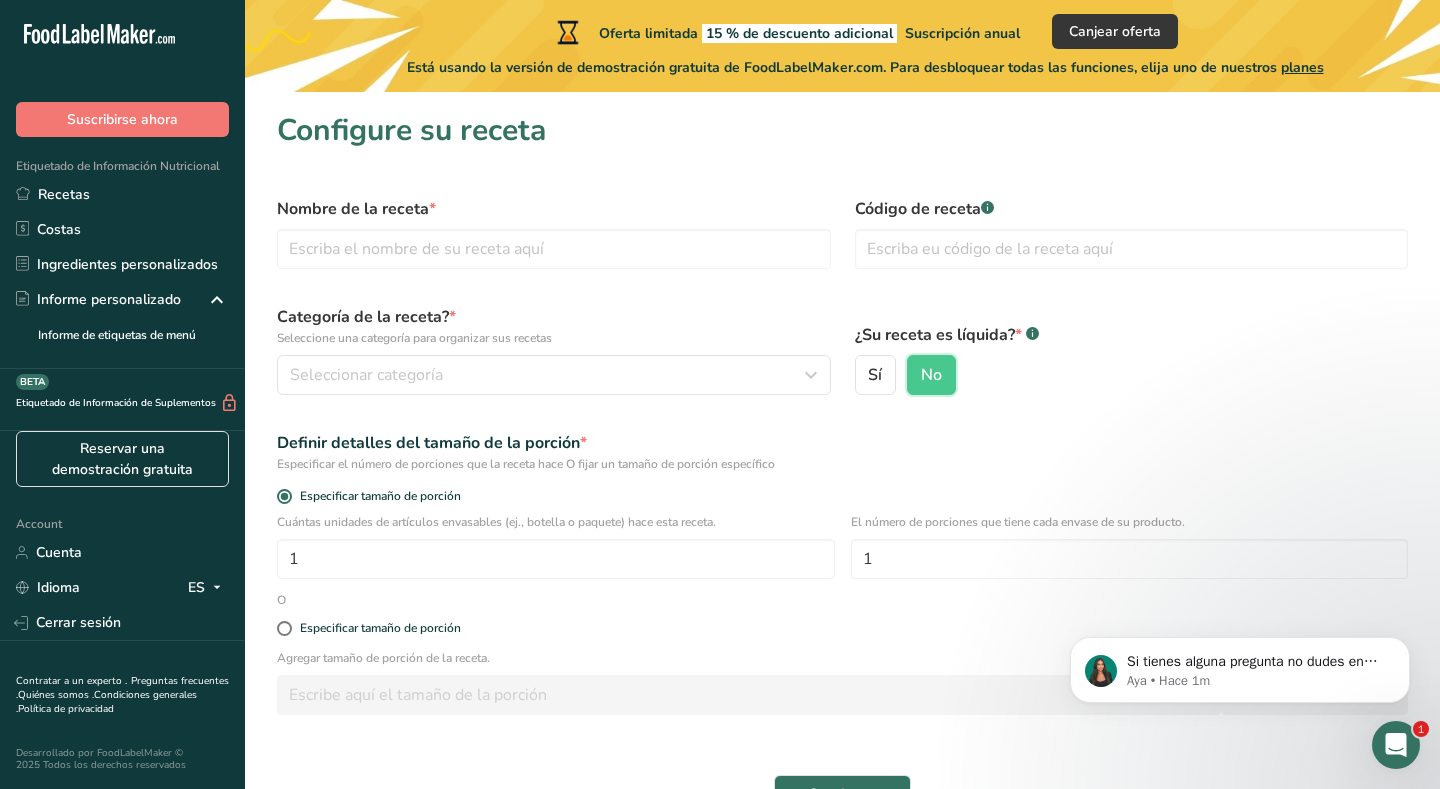 click on "Sí   No" at bounding box center (1132, 375) 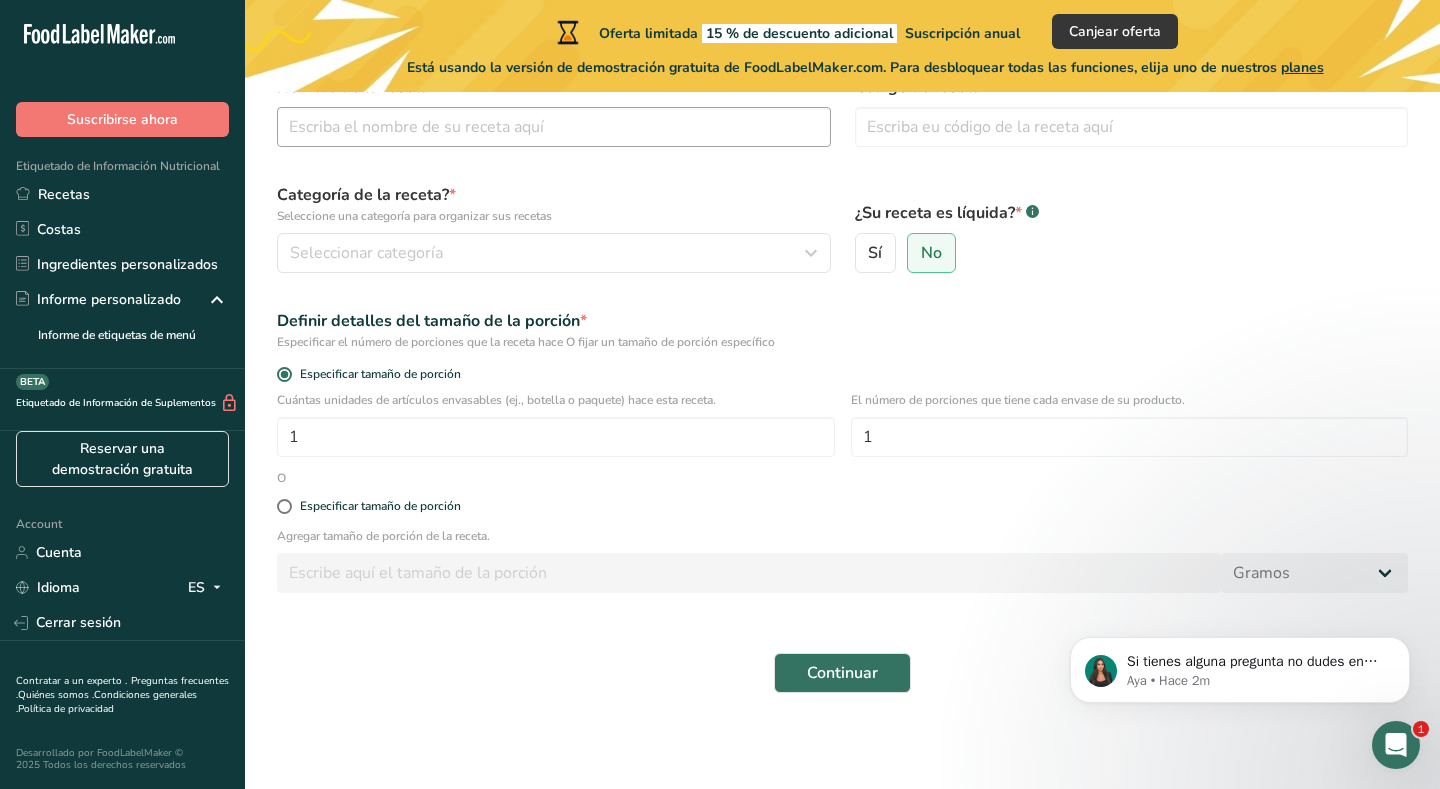 scroll, scrollTop: 0, scrollLeft: 0, axis: both 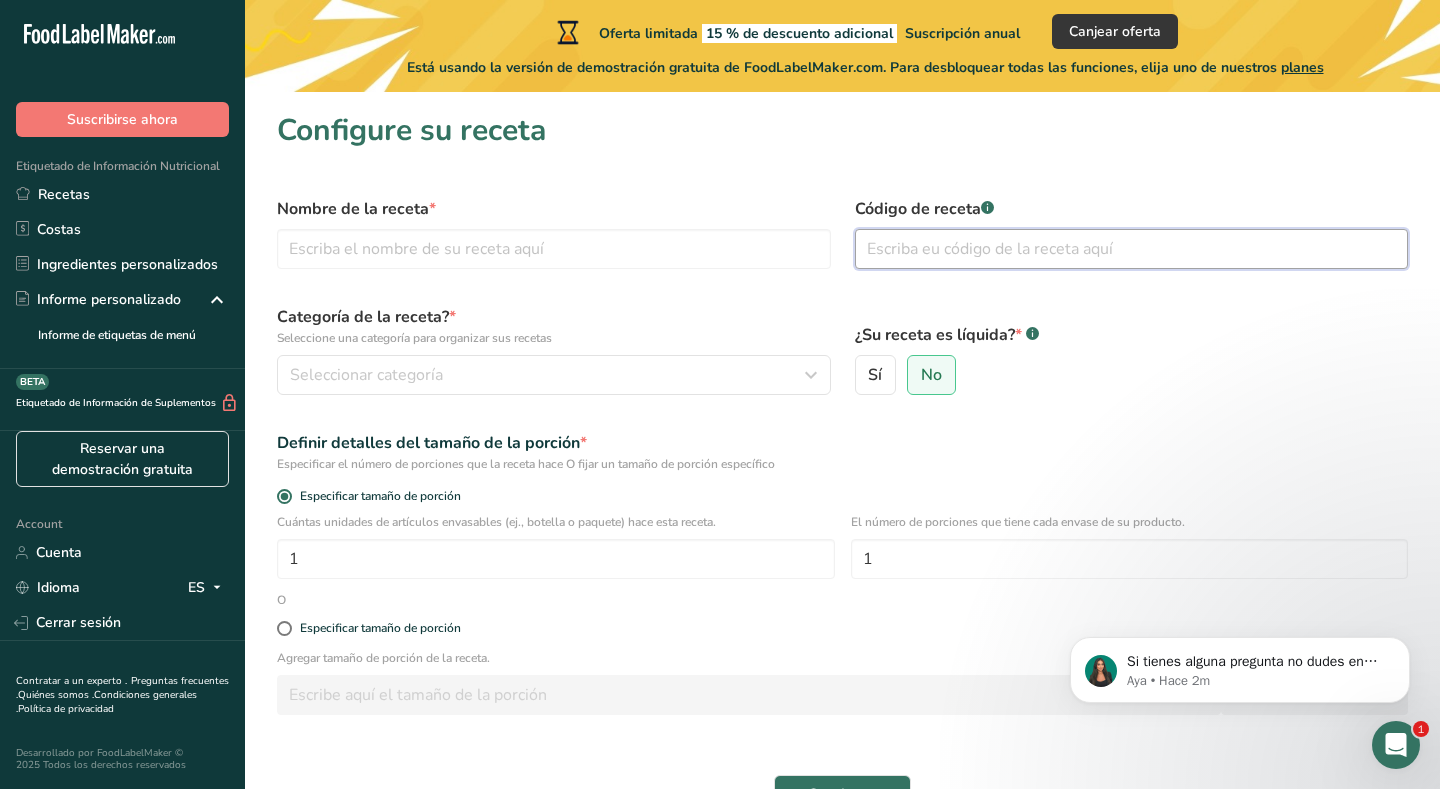 click at bounding box center (1132, 249) 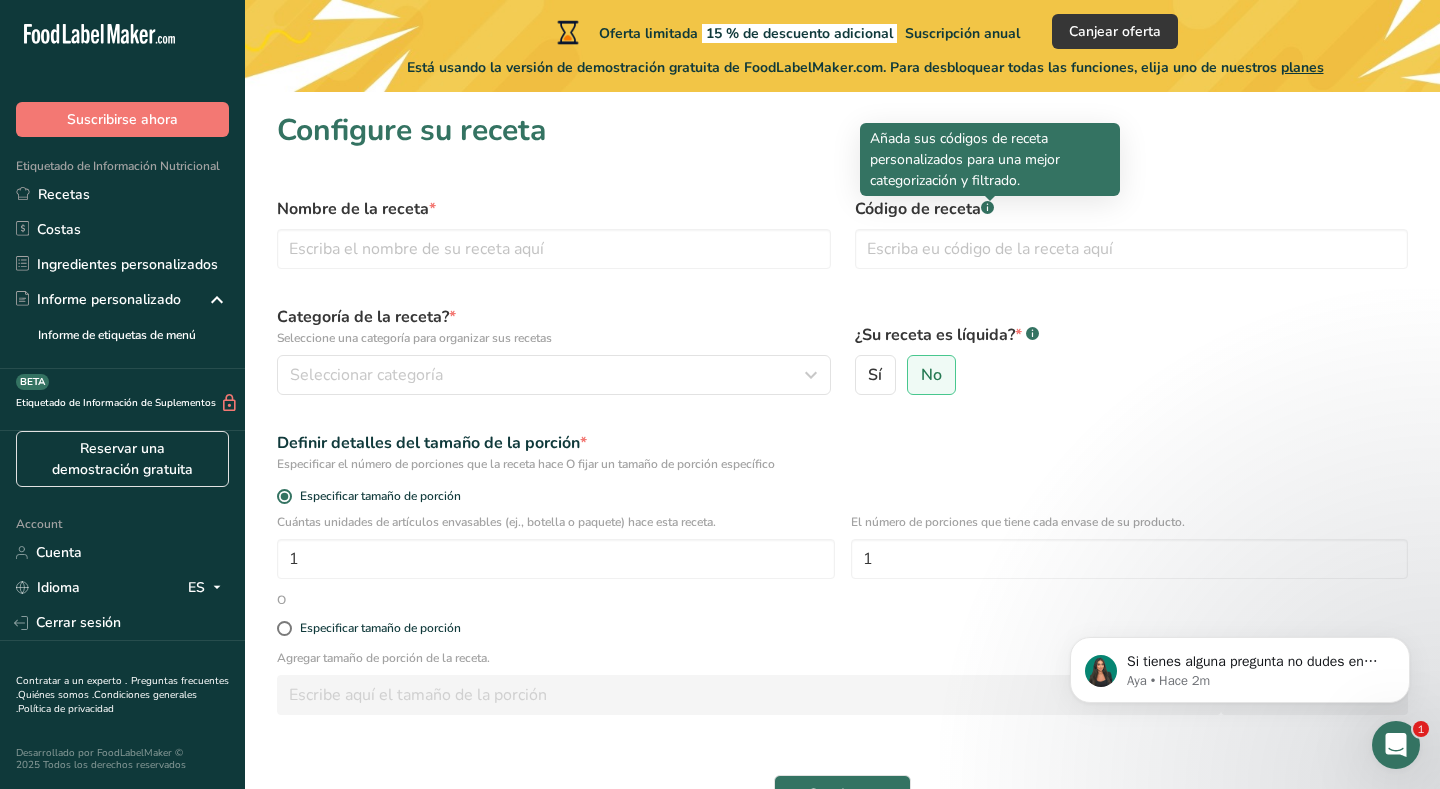 click 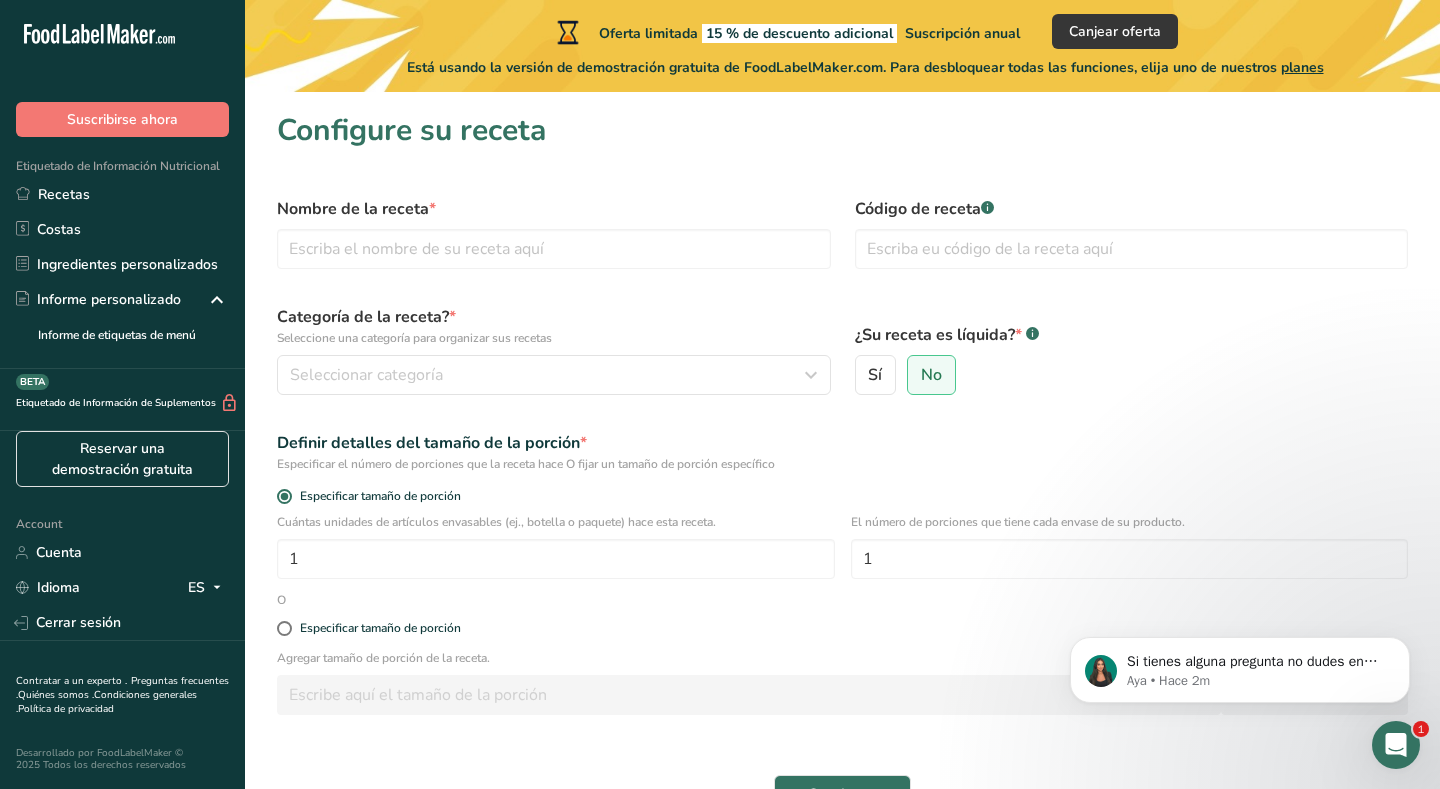 click on ".a-a{fill:#347362;}.b-a{fill:#fff;}" 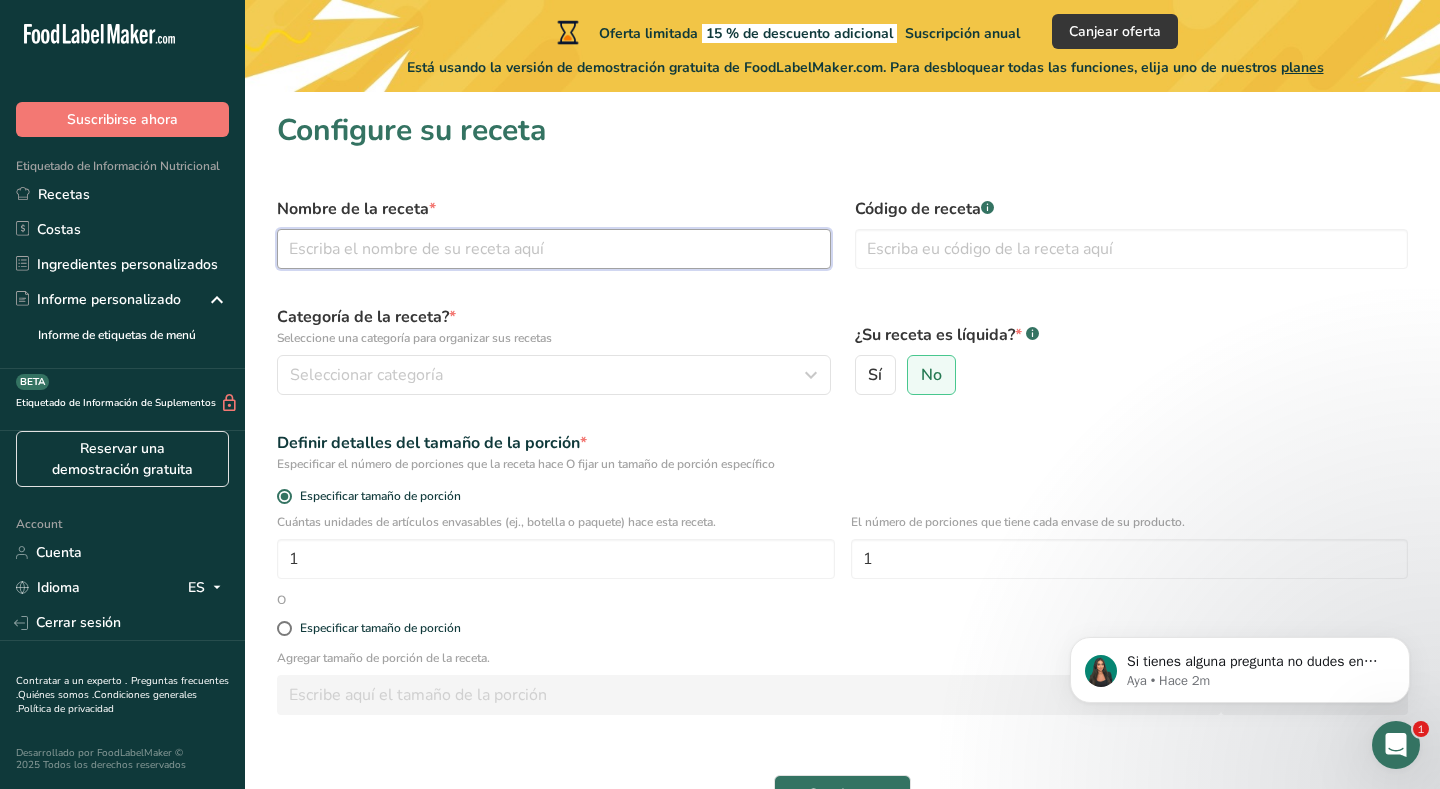 click at bounding box center (554, 249) 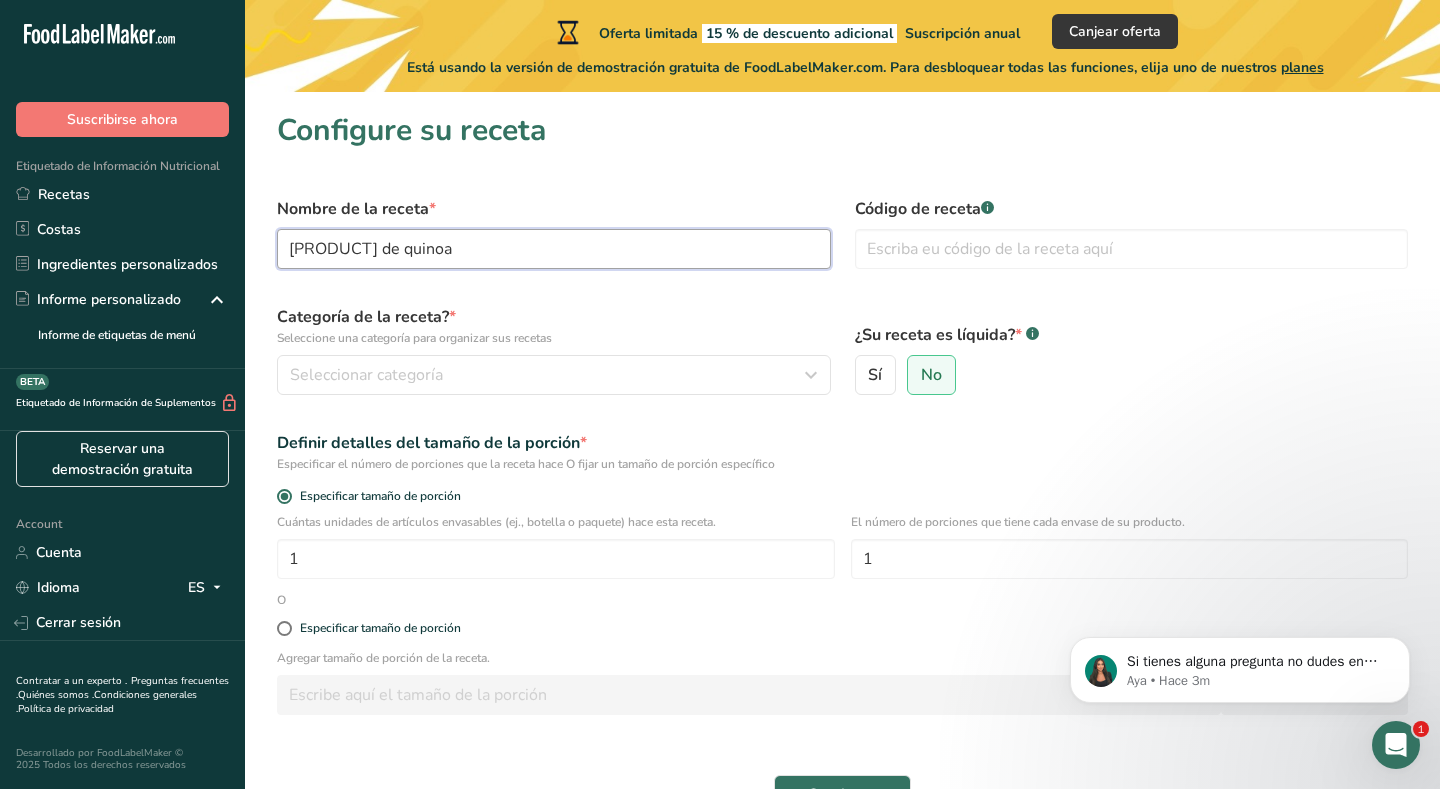 click on "[PRODUCT] de quinoa" at bounding box center [554, 249] 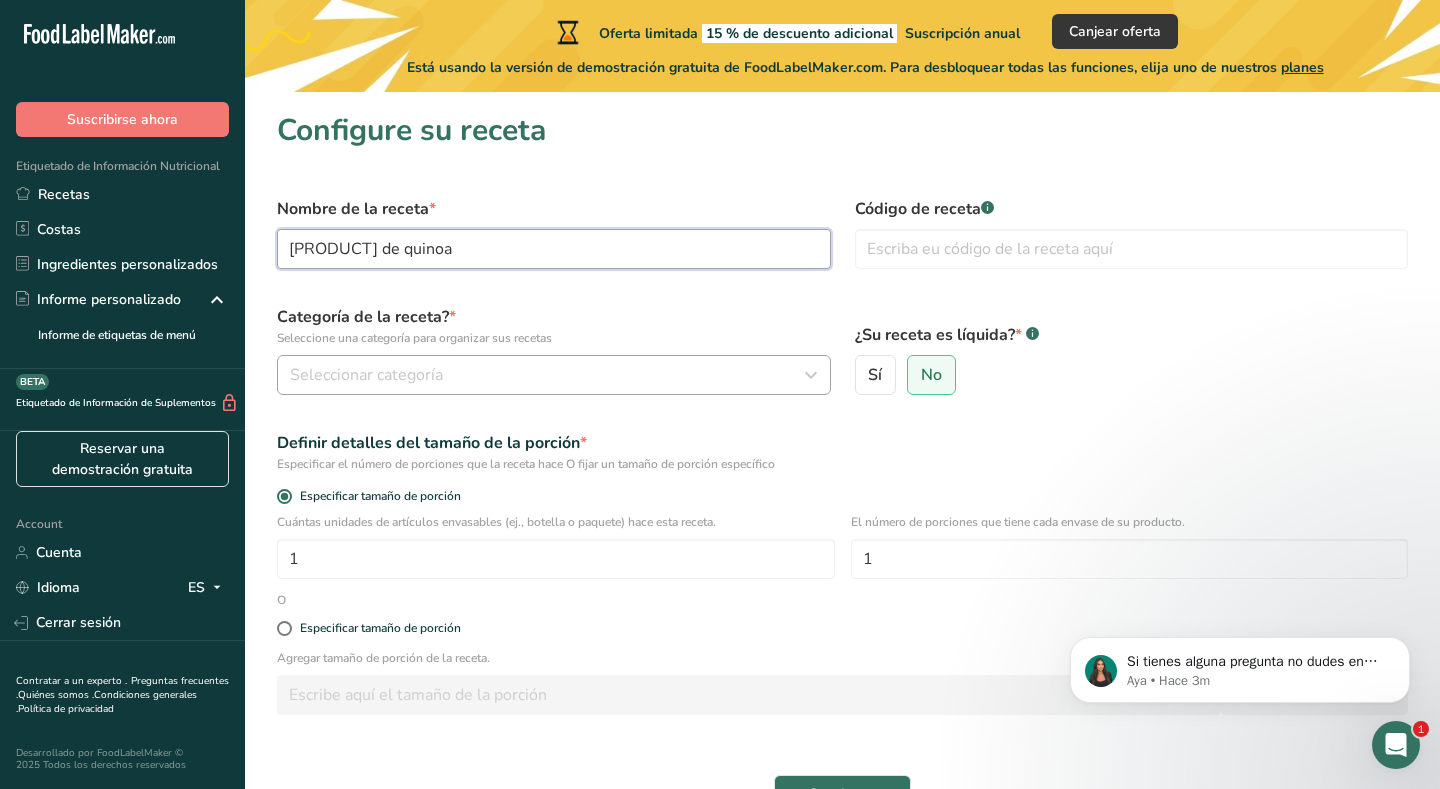type on "[PRODUCT] de quinoa" 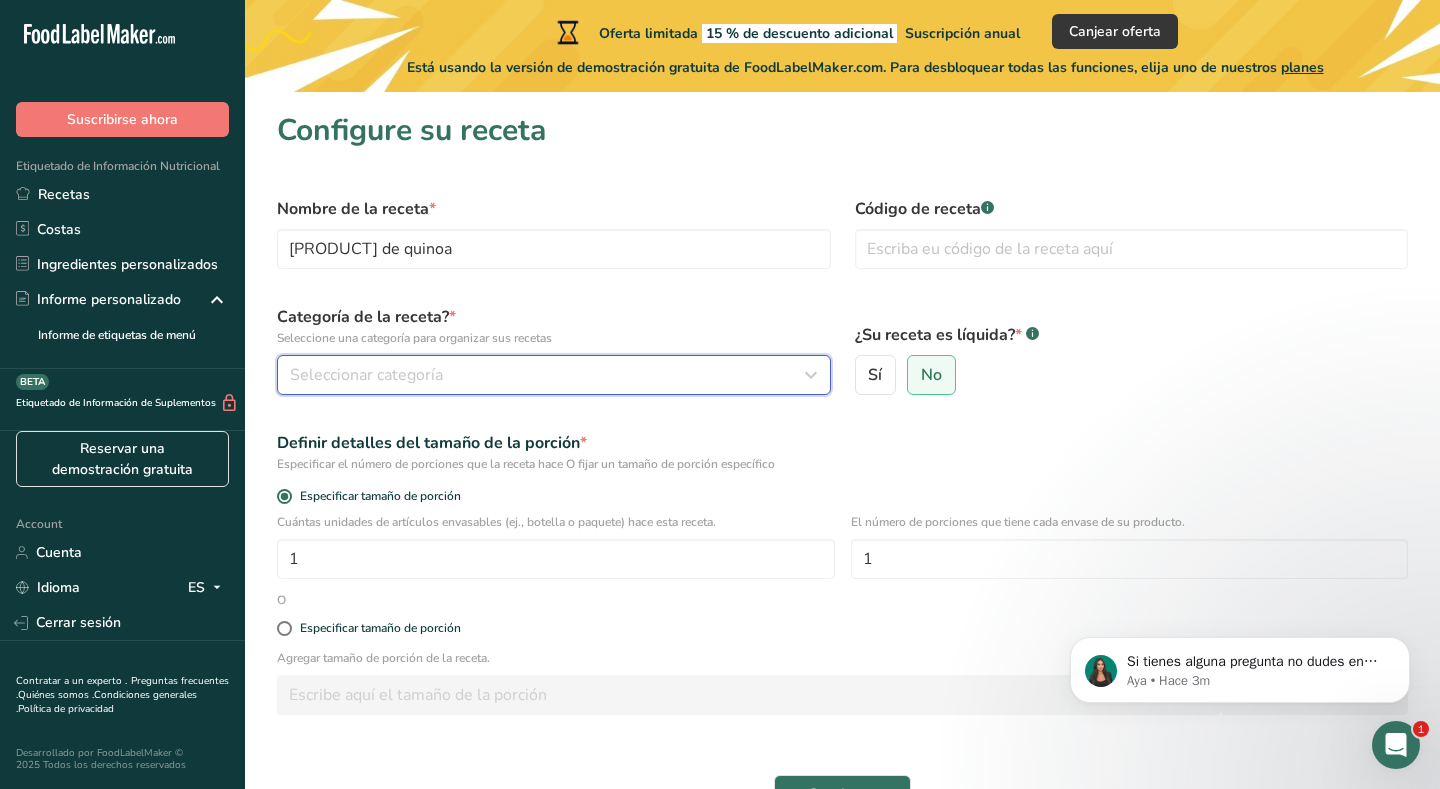 click on "Seleccionar categoría" at bounding box center (548, 375) 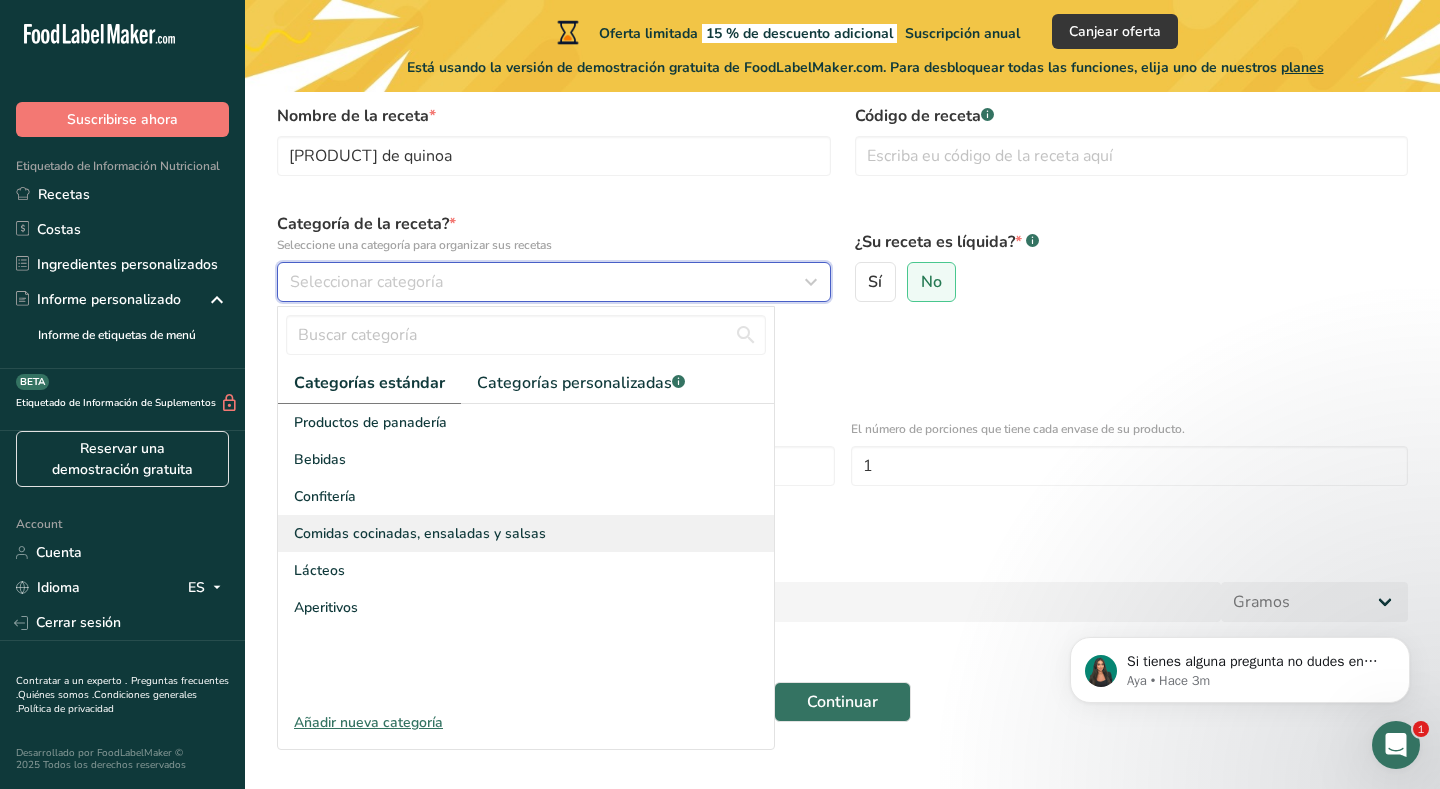 scroll, scrollTop: 87, scrollLeft: 0, axis: vertical 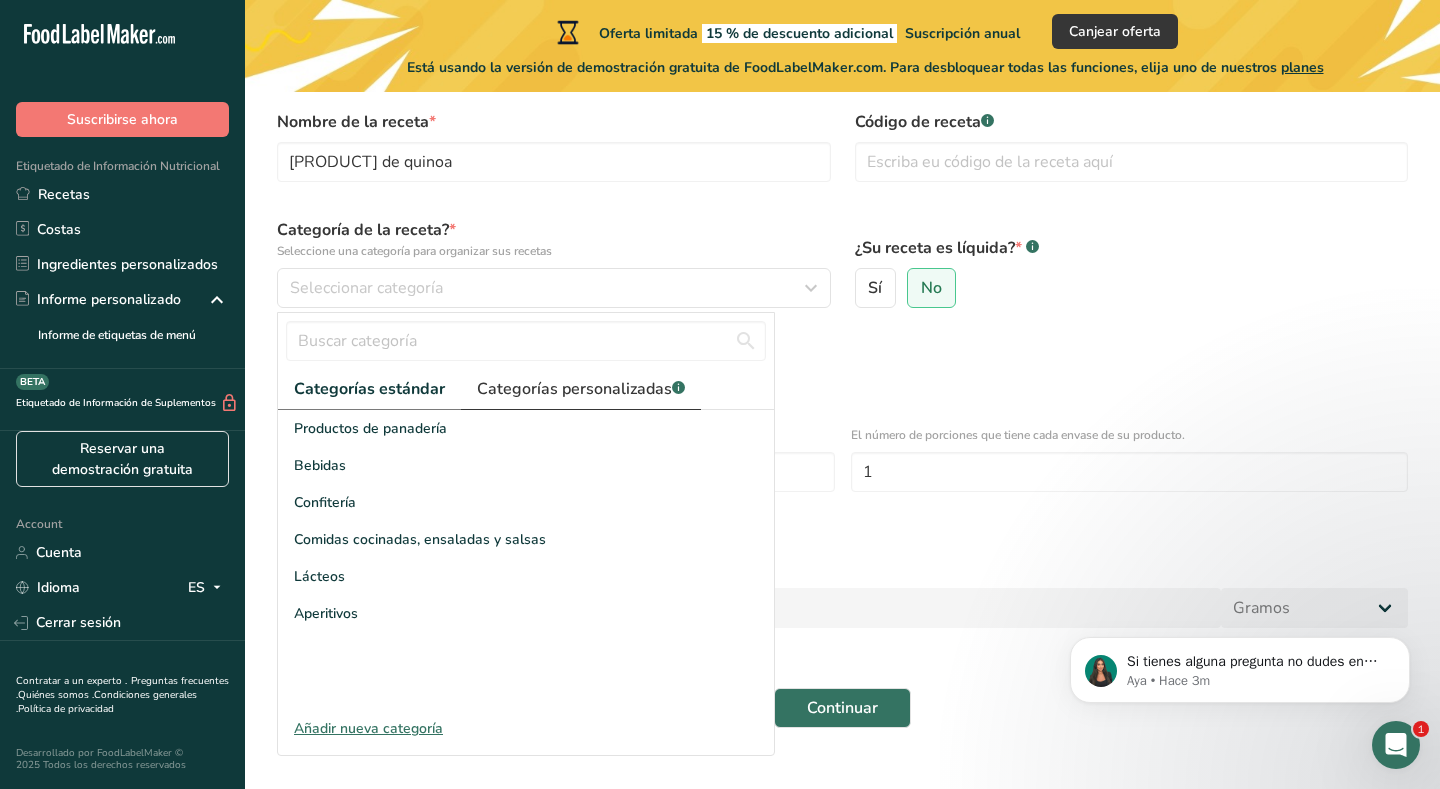 click on "Categorías personalizadas
.a-a{fill:#347362;}.b-a{fill:#fff;}" at bounding box center (581, 389) 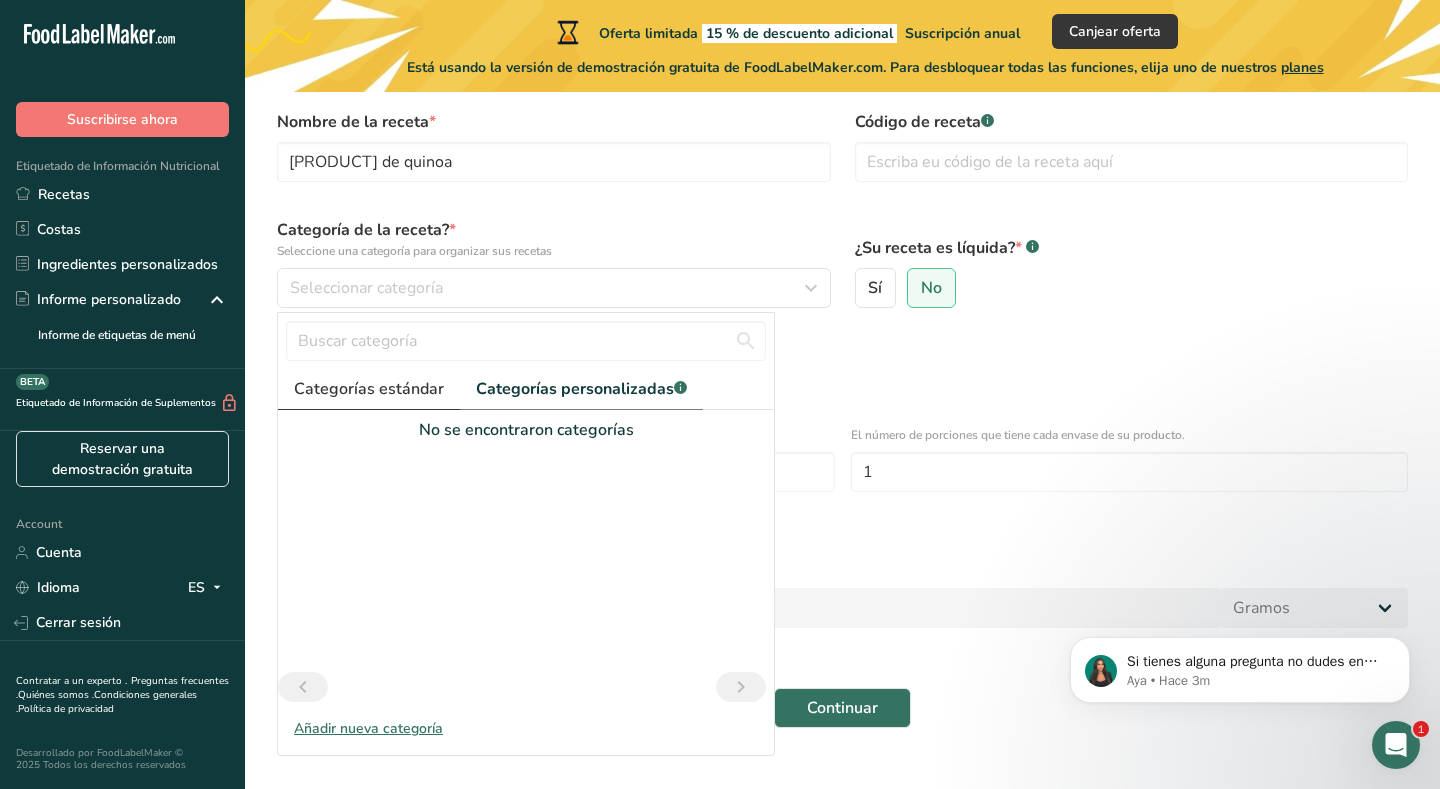 click on "Categorías estándar" at bounding box center [369, 389] 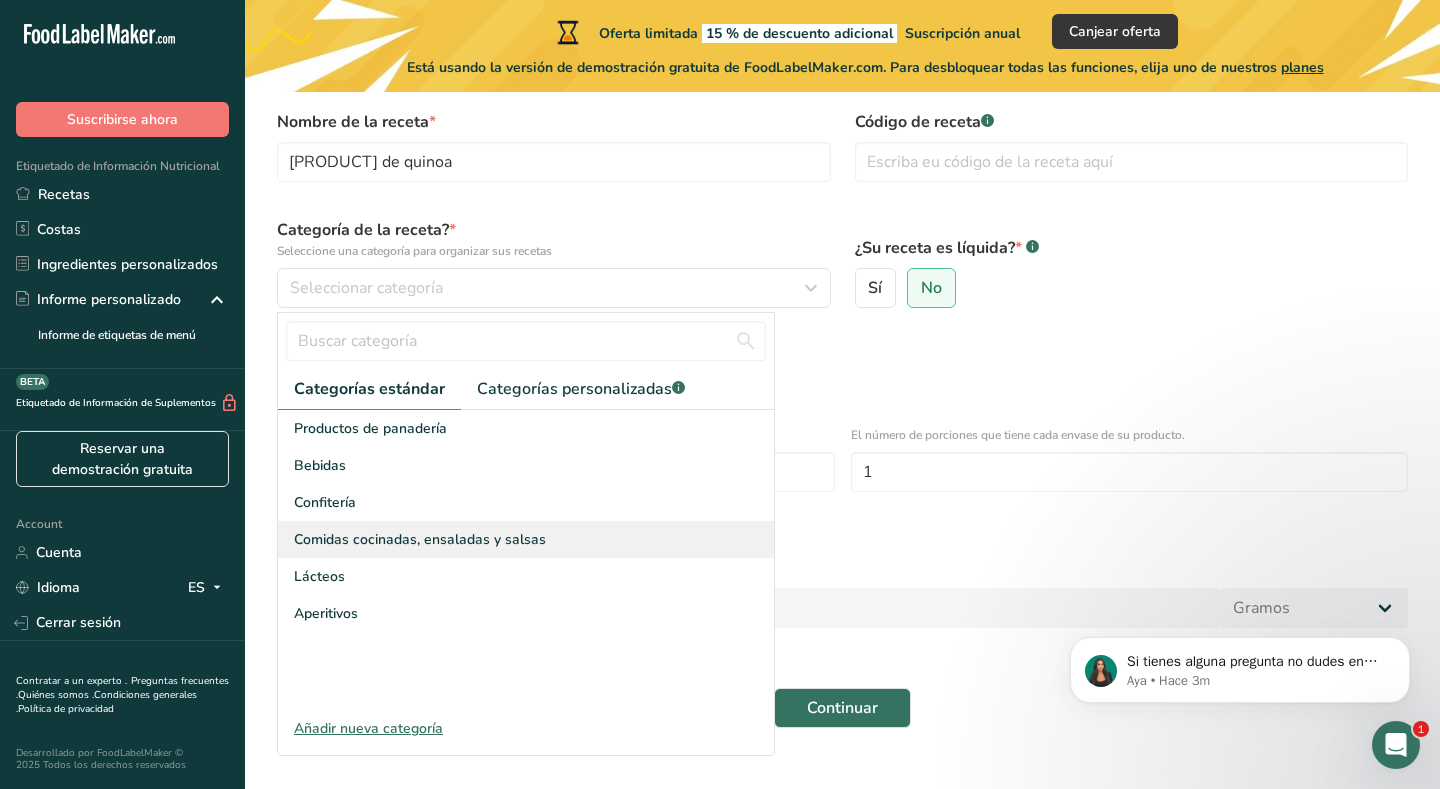 click on "Comidas cocinadas, ensaladas y salsas" at bounding box center (420, 539) 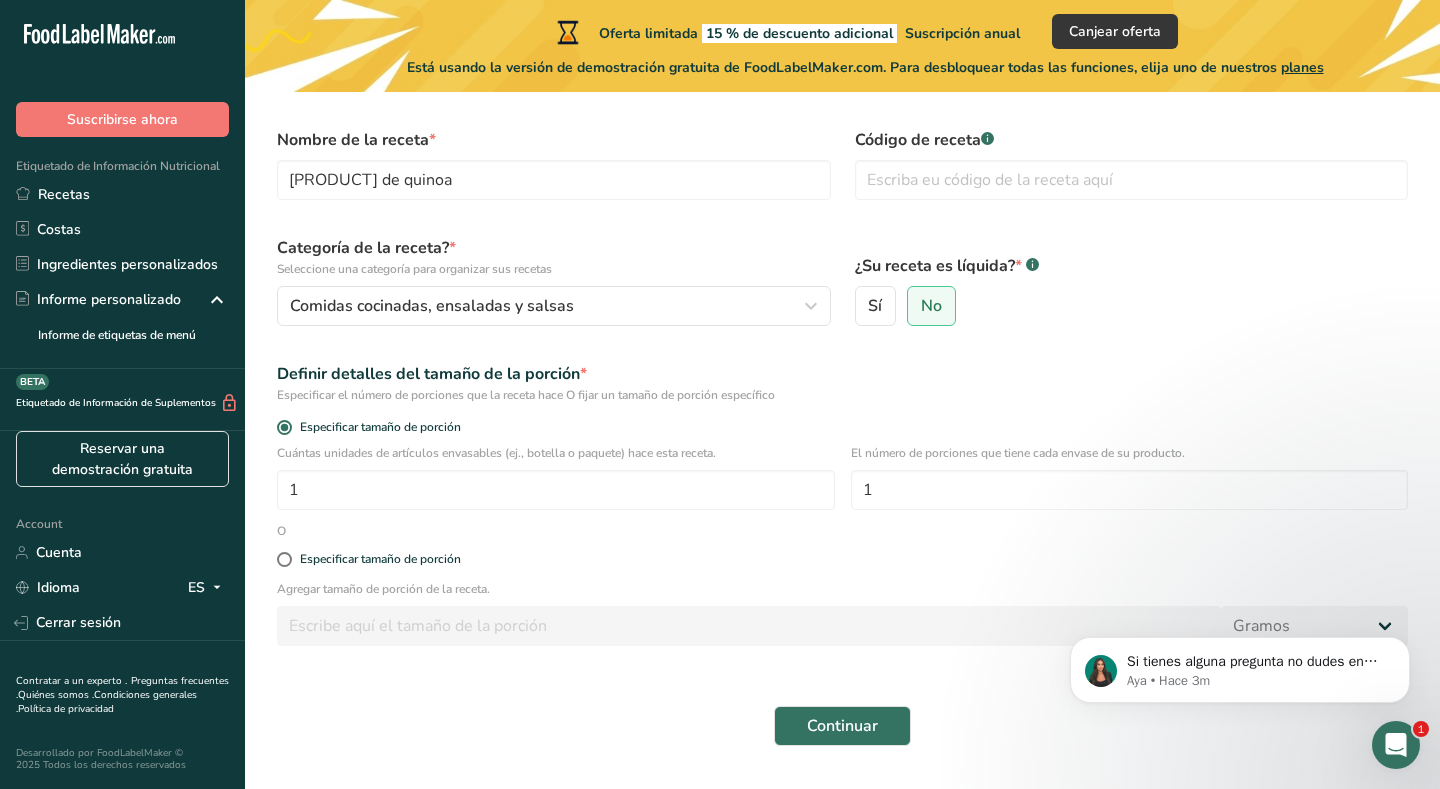 scroll, scrollTop: 59, scrollLeft: 0, axis: vertical 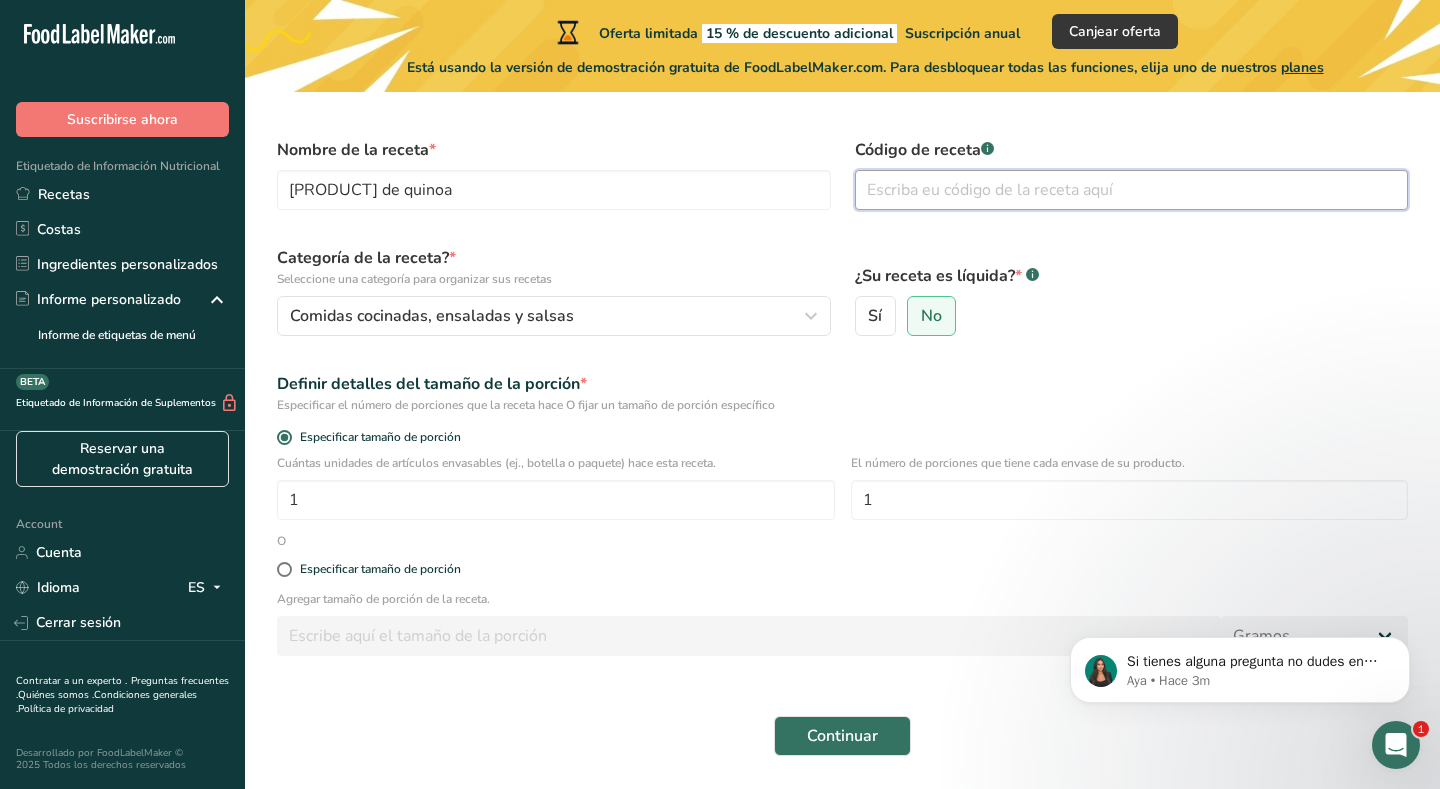 click at bounding box center (1132, 190) 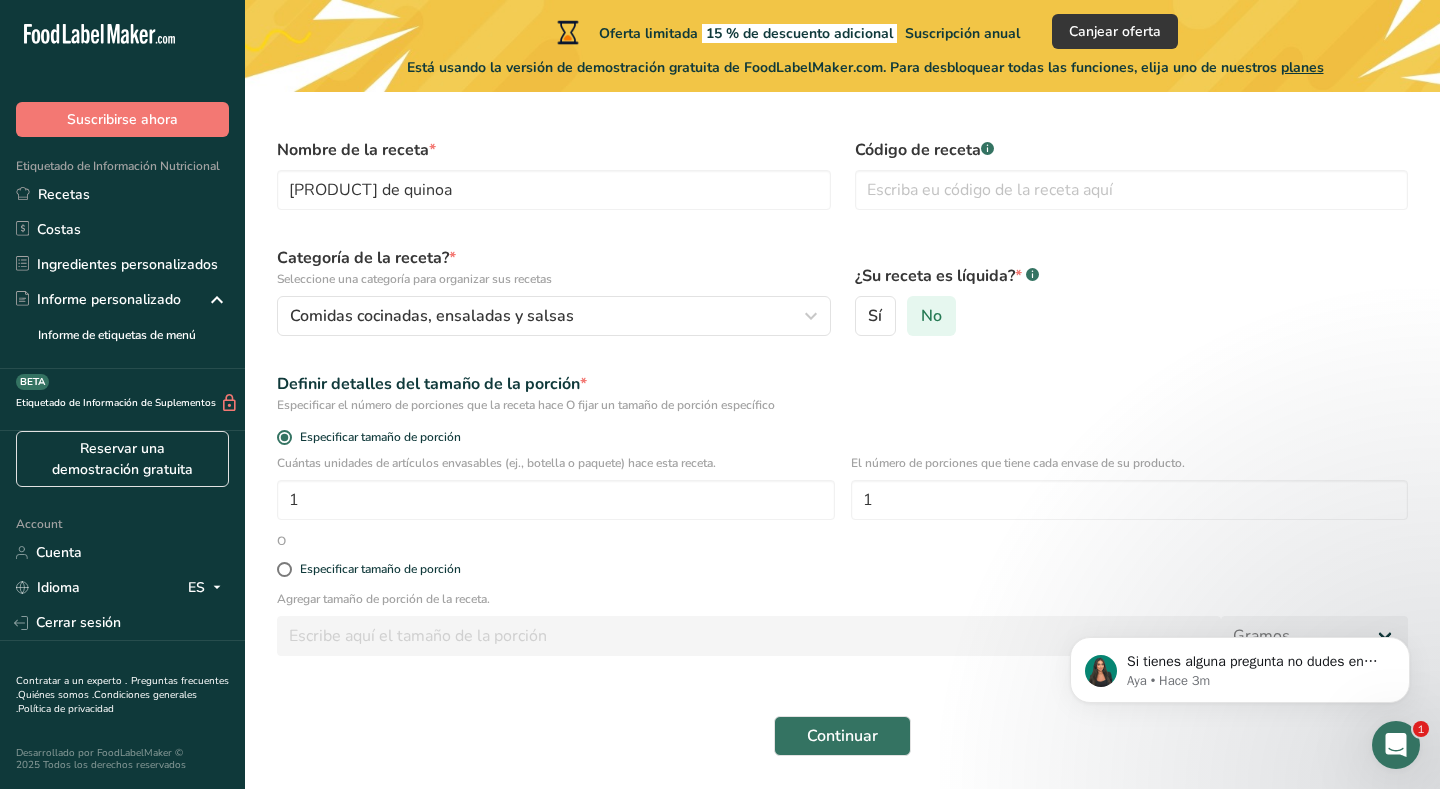 click on "No" at bounding box center [931, 316] 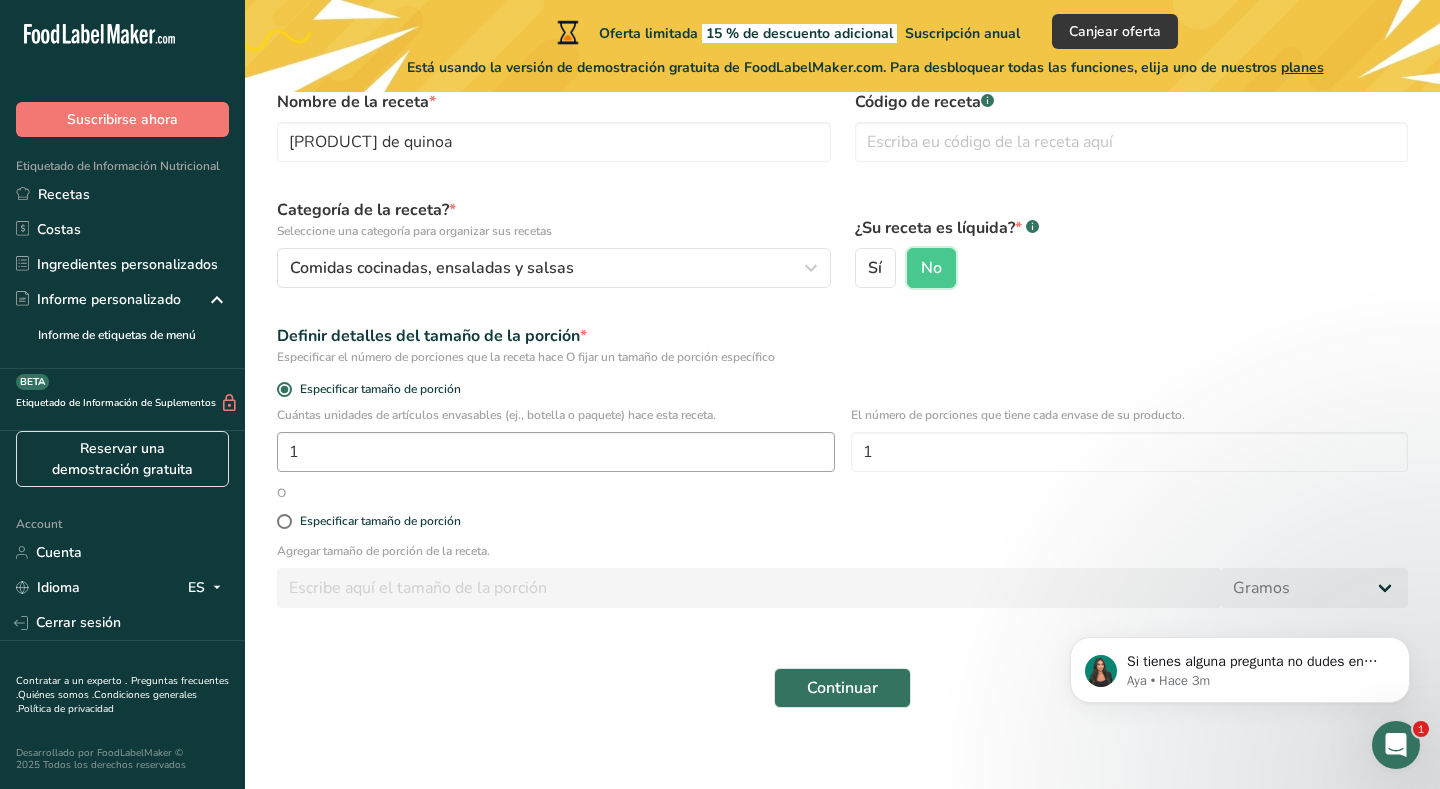 scroll, scrollTop: 116, scrollLeft: 0, axis: vertical 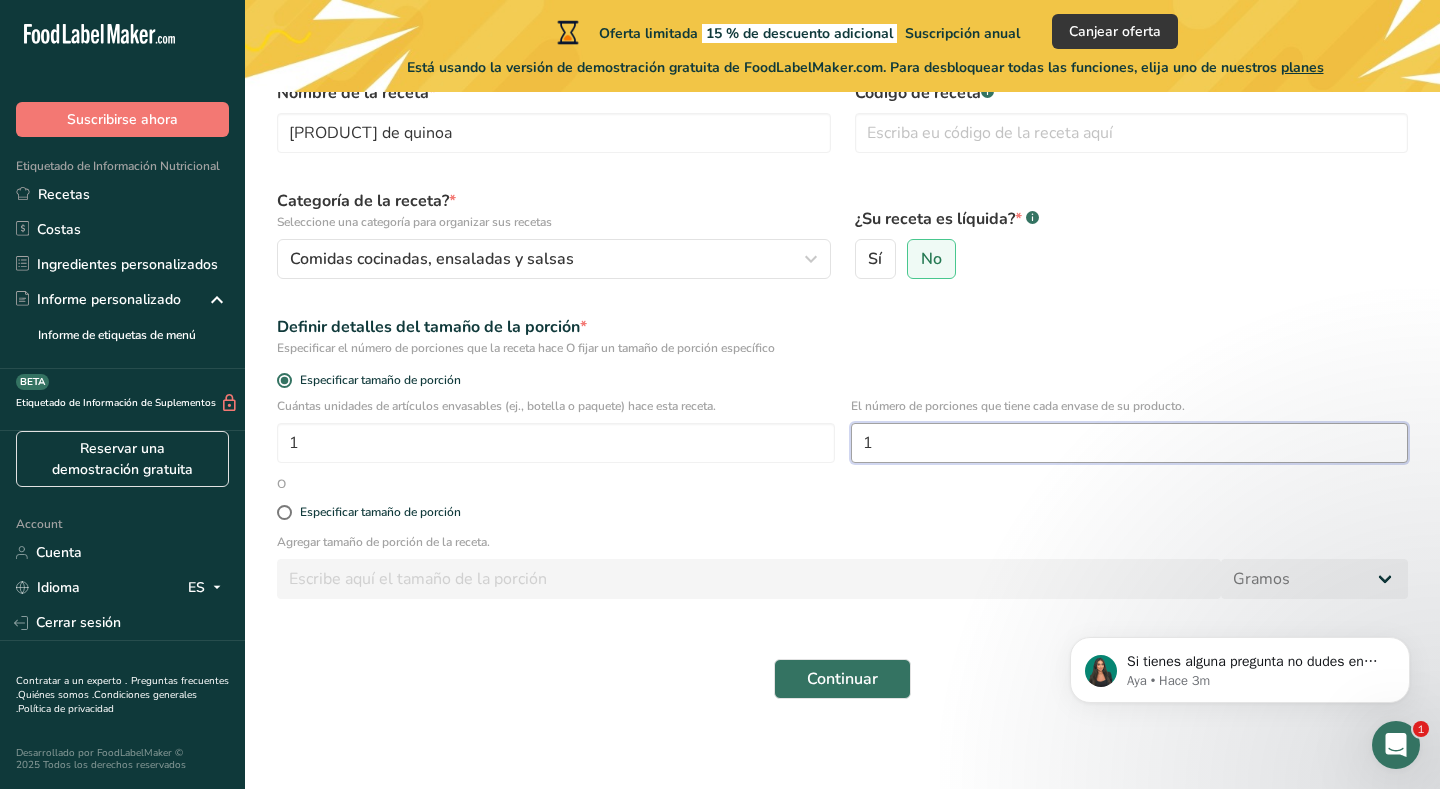 click on "1" at bounding box center (1130, 443) 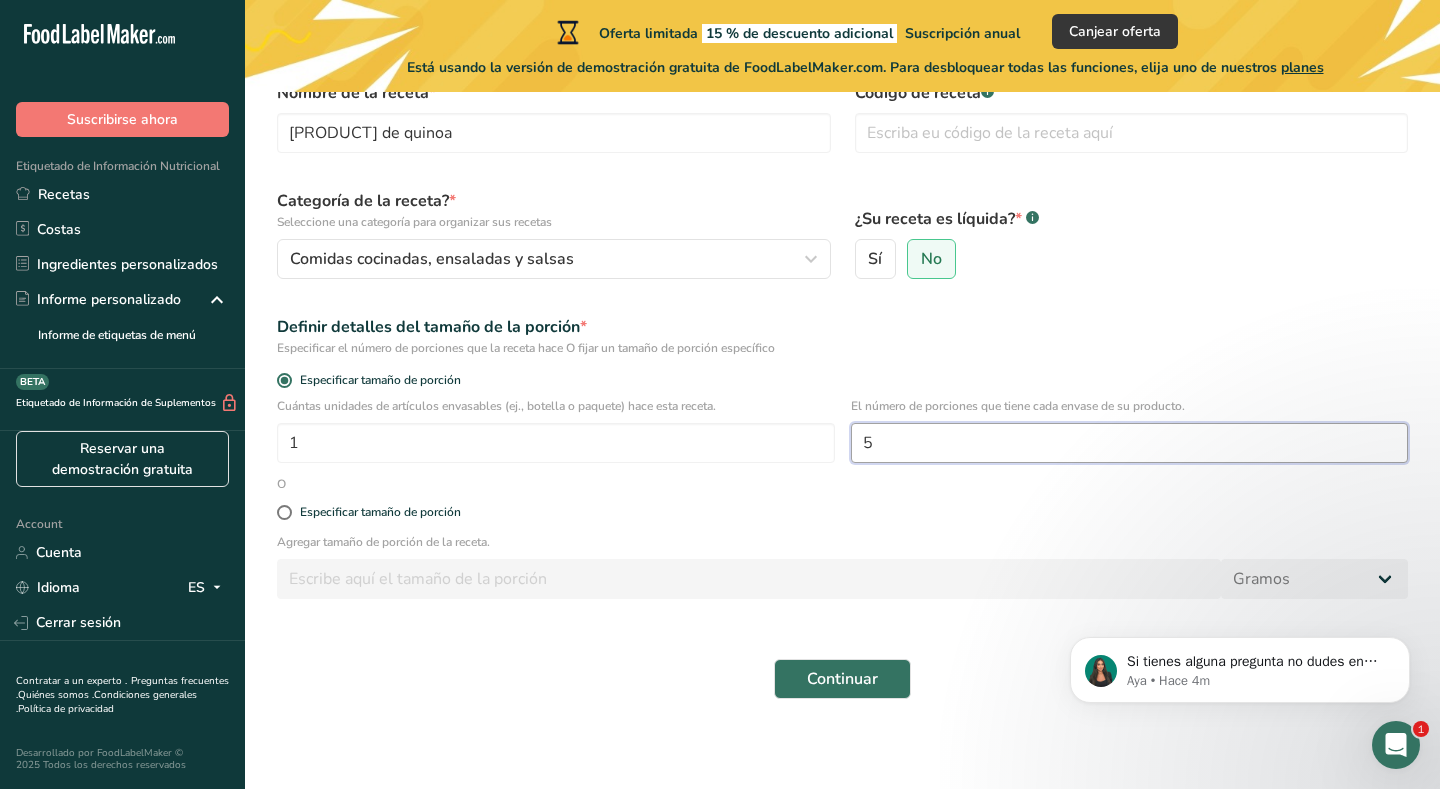 type on "5" 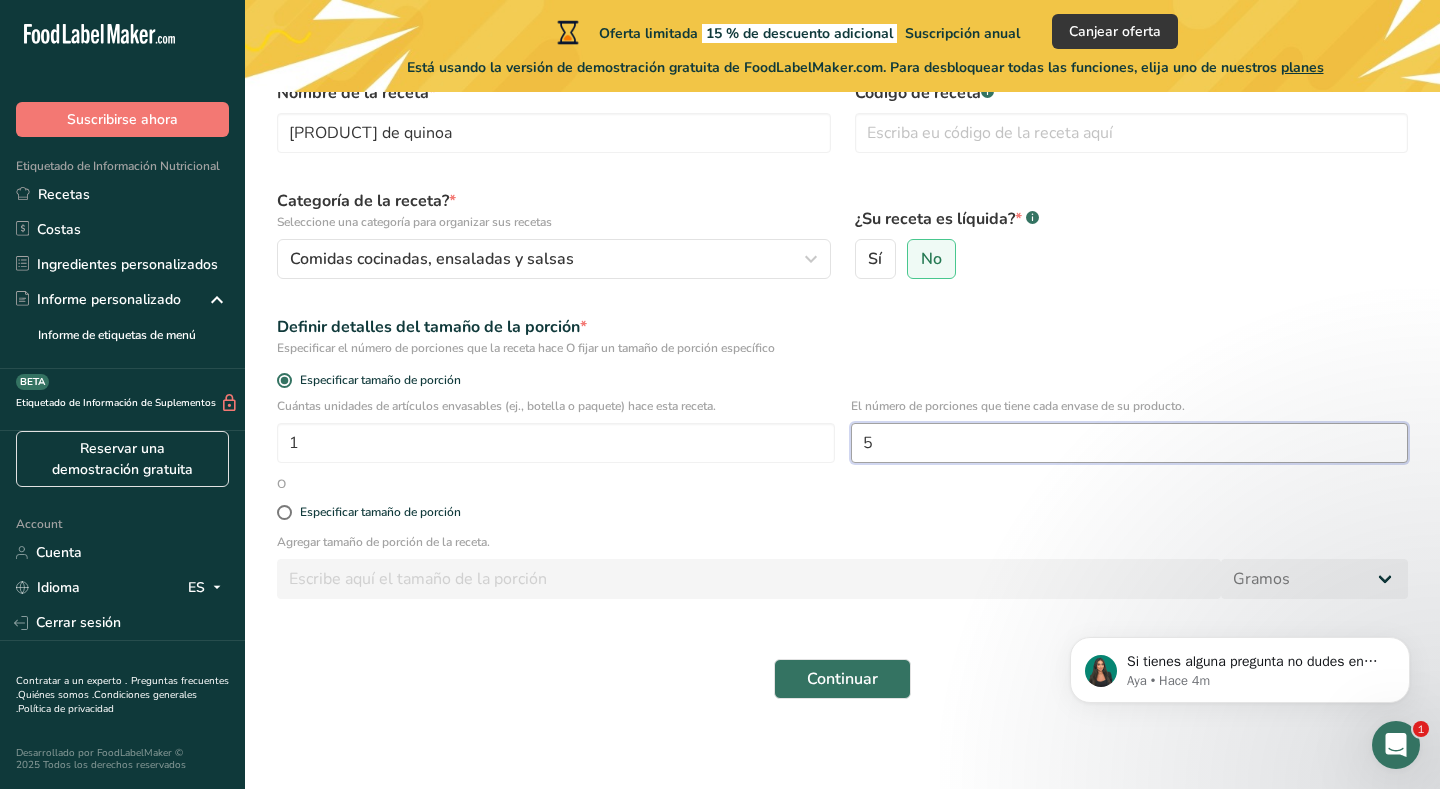 click on "Continuar" at bounding box center [842, 679] 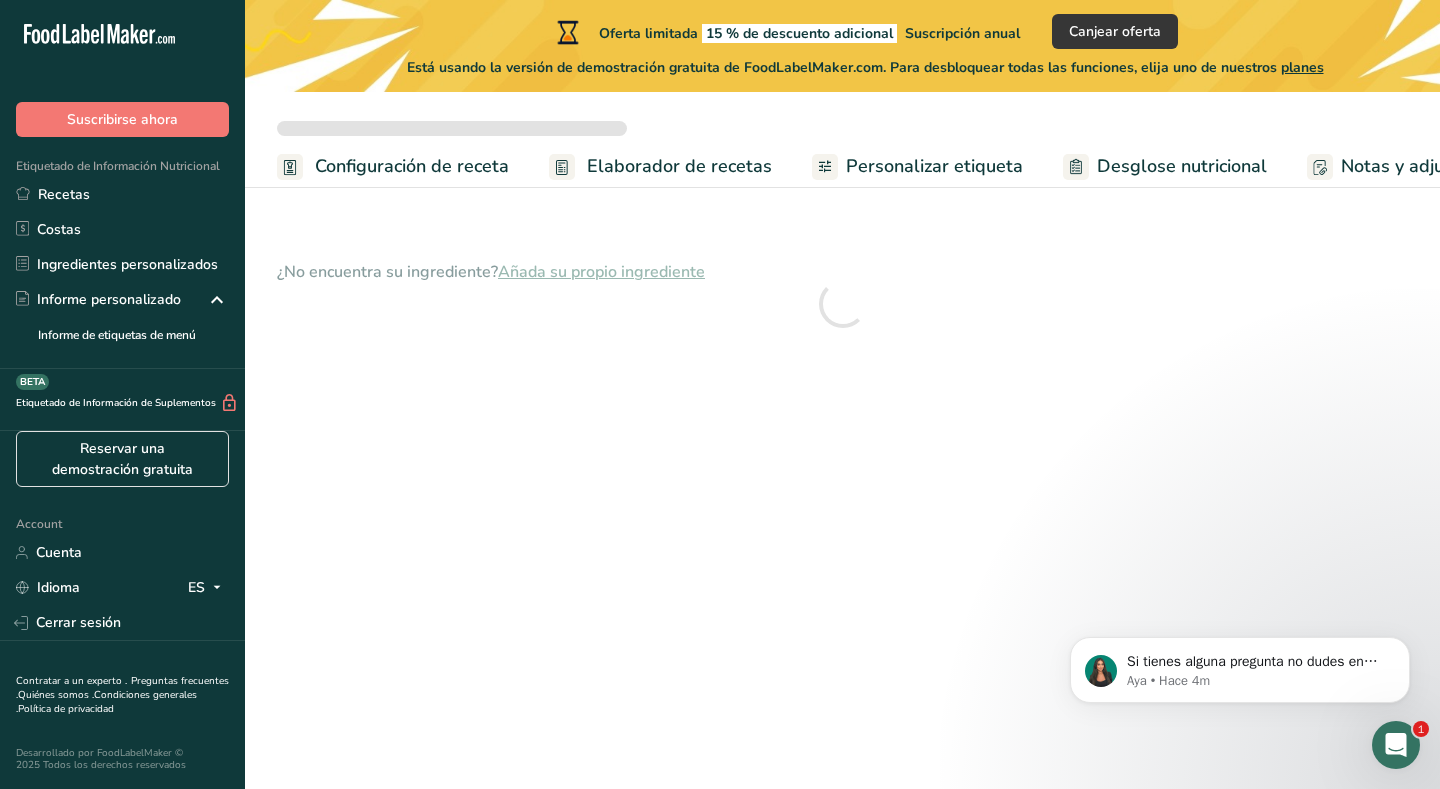 scroll, scrollTop: 0, scrollLeft: 0, axis: both 